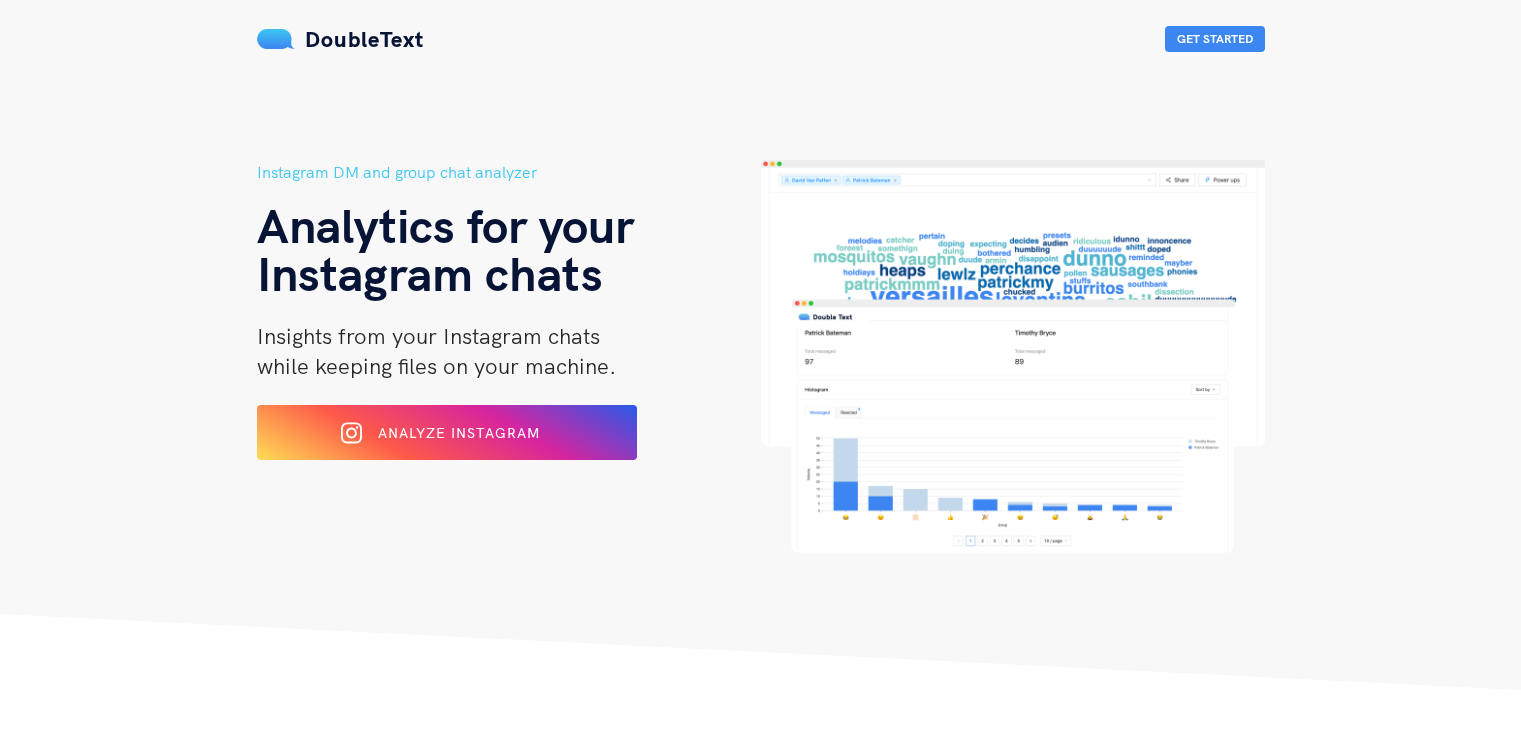 scroll, scrollTop: 0, scrollLeft: 0, axis: both 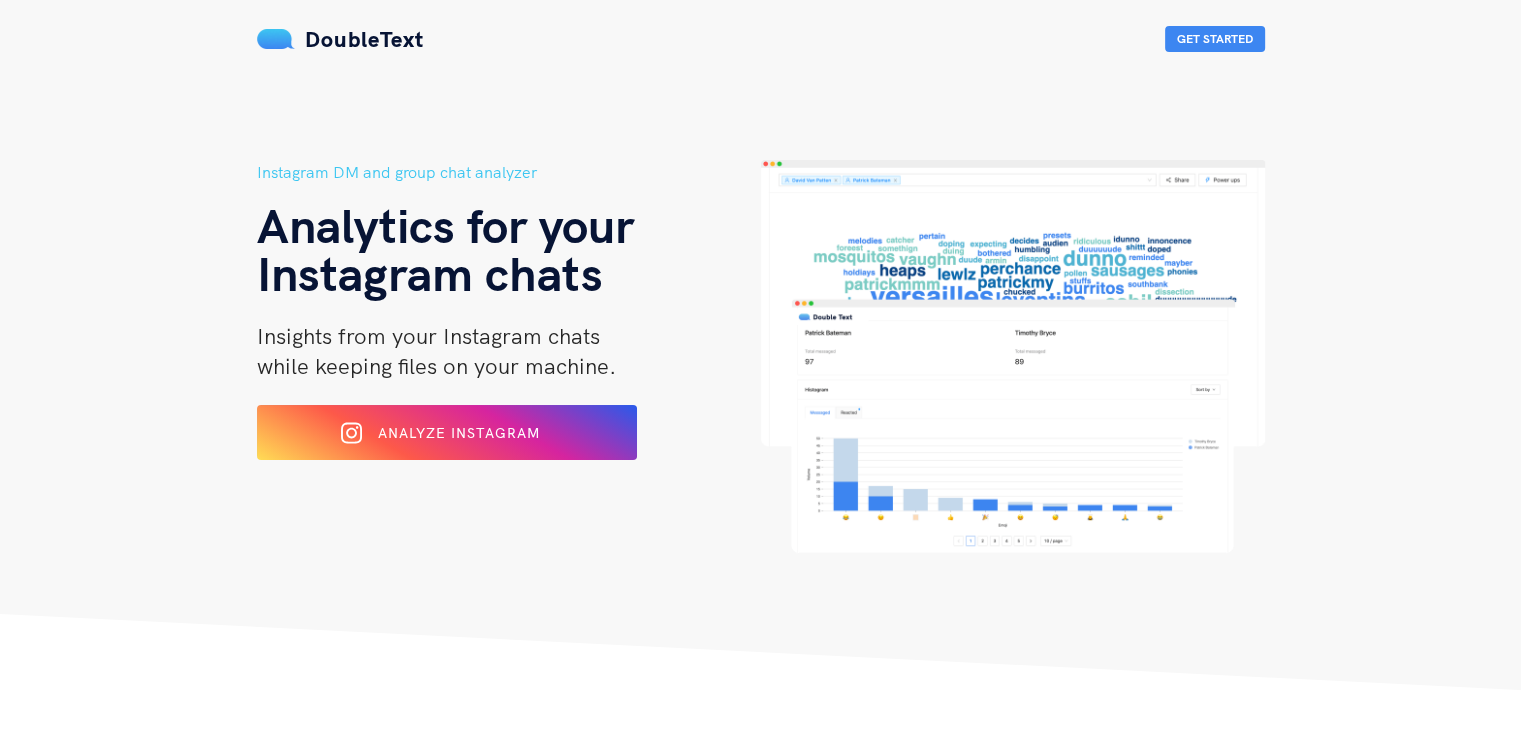 click on "Analyze Instagram" at bounding box center (447, 432) 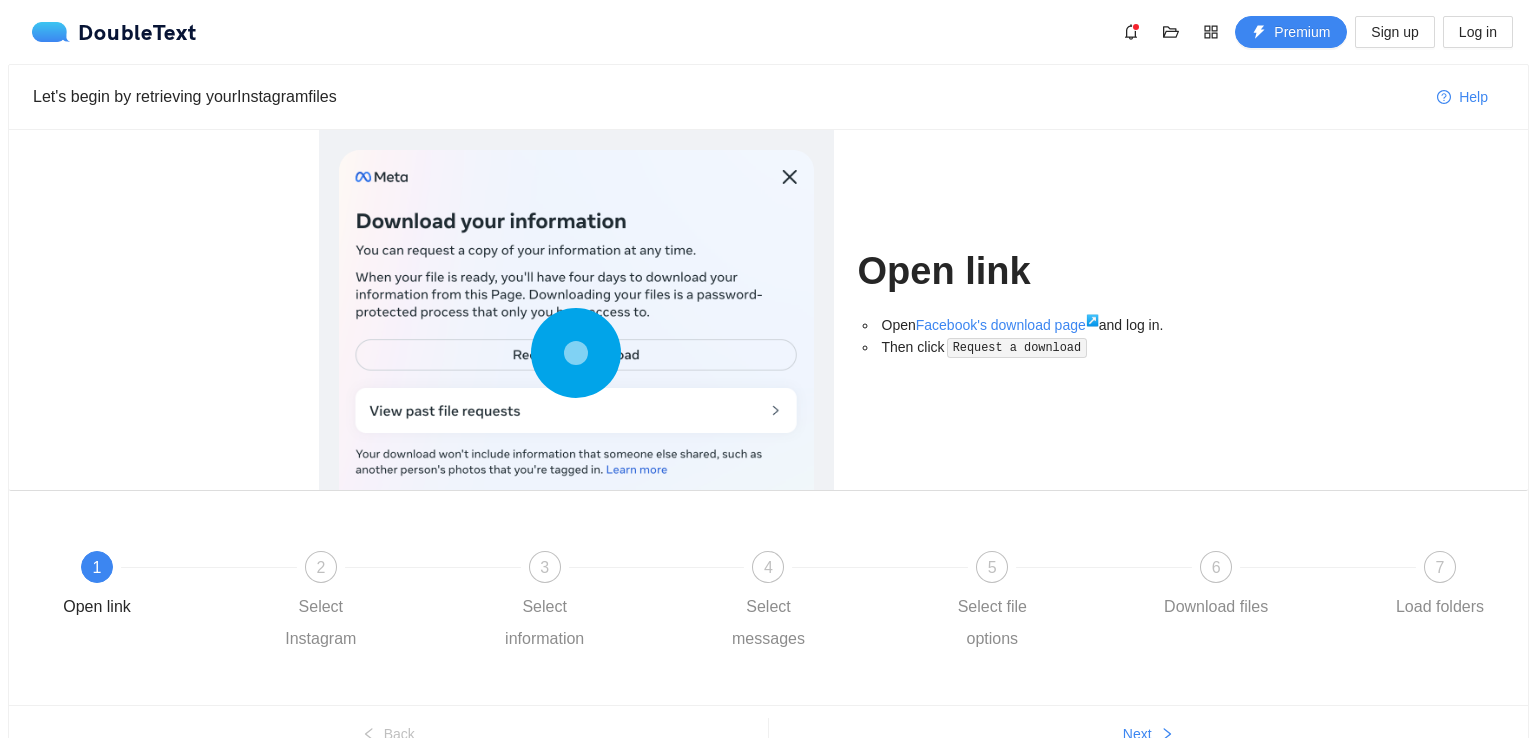 scroll, scrollTop: 0, scrollLeft: 0, axis: both 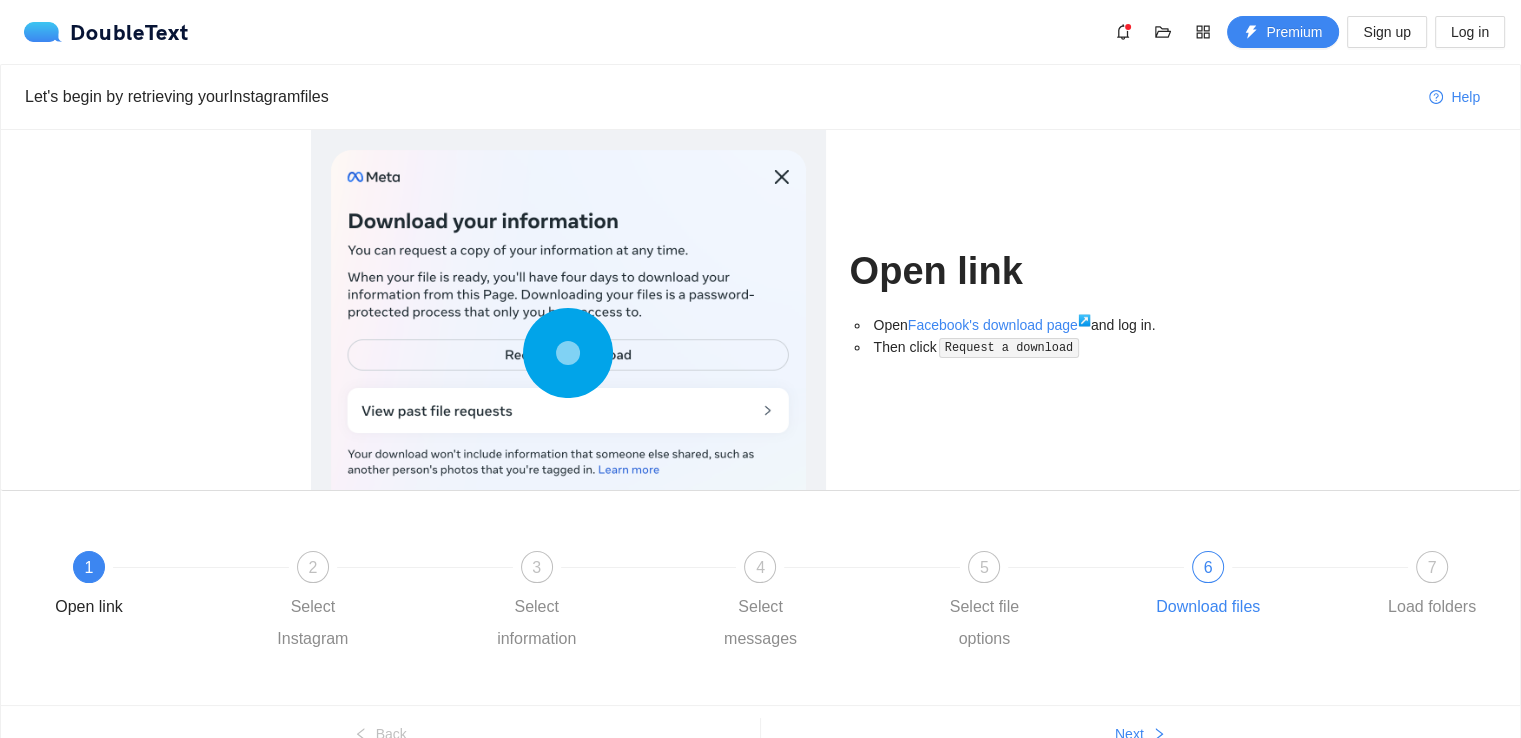 click on "6 Download files" at bounding box center (367, 603) 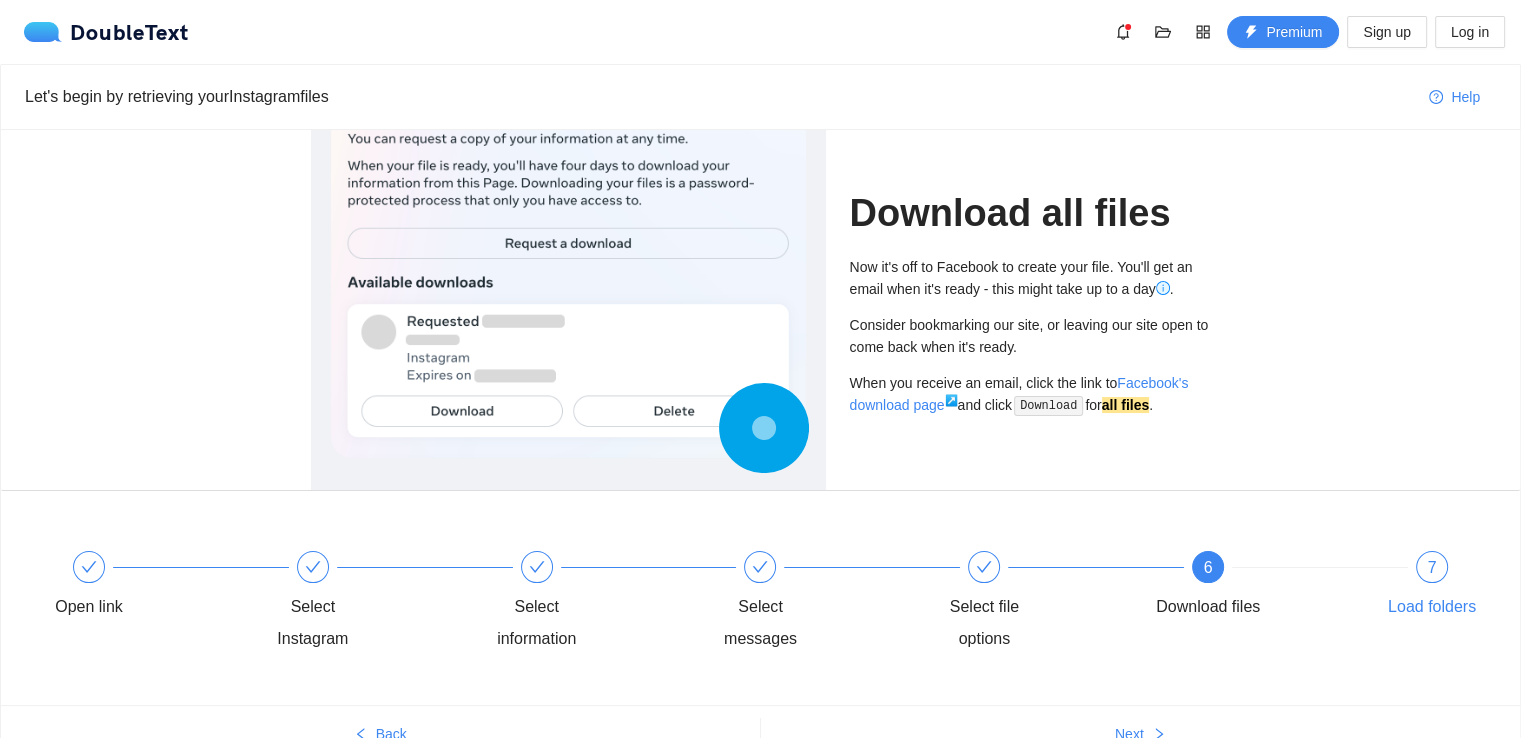 click on "7 Load folders" at bounding box center [1432, 587] 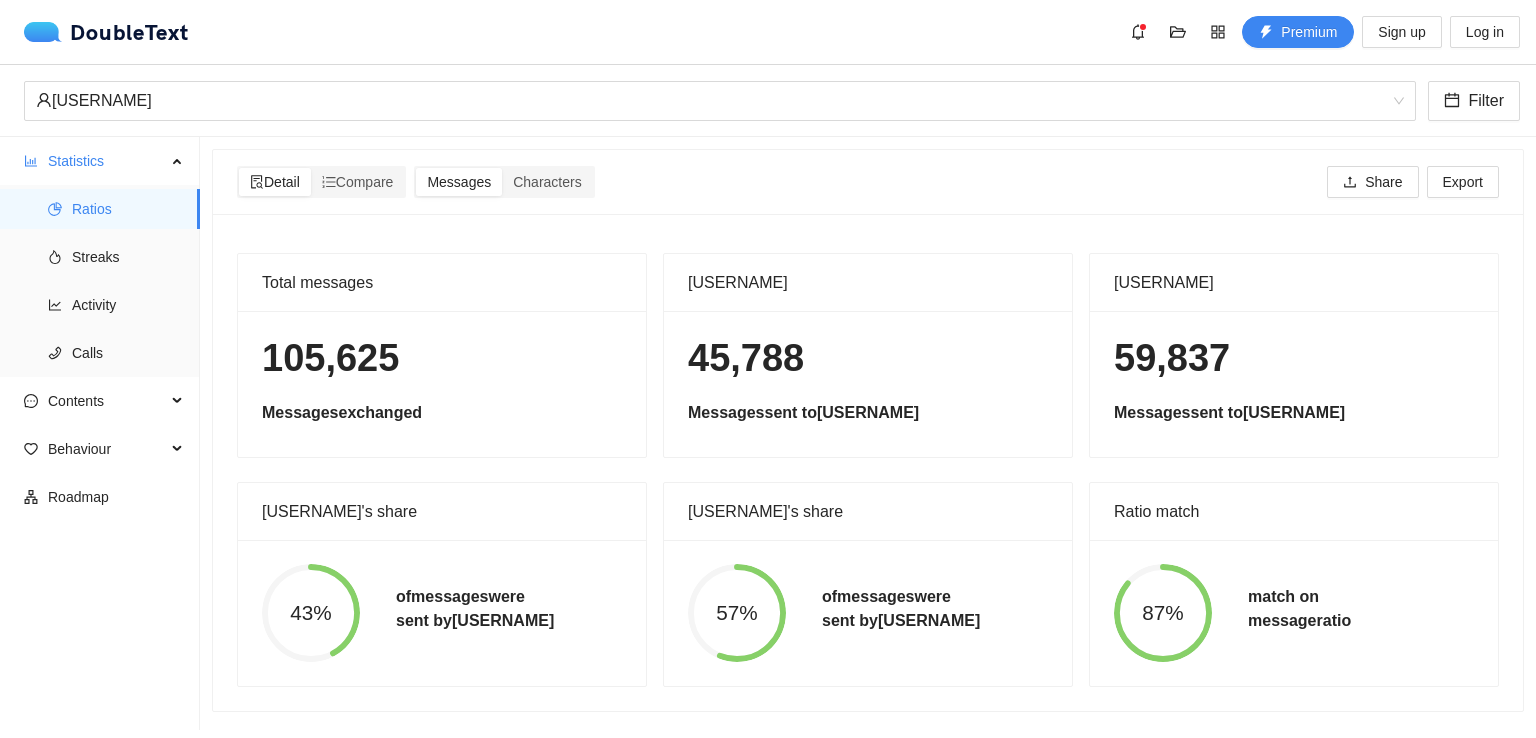 scroll, scrollTop: 8, scrollLeft: 0, axis: vertical 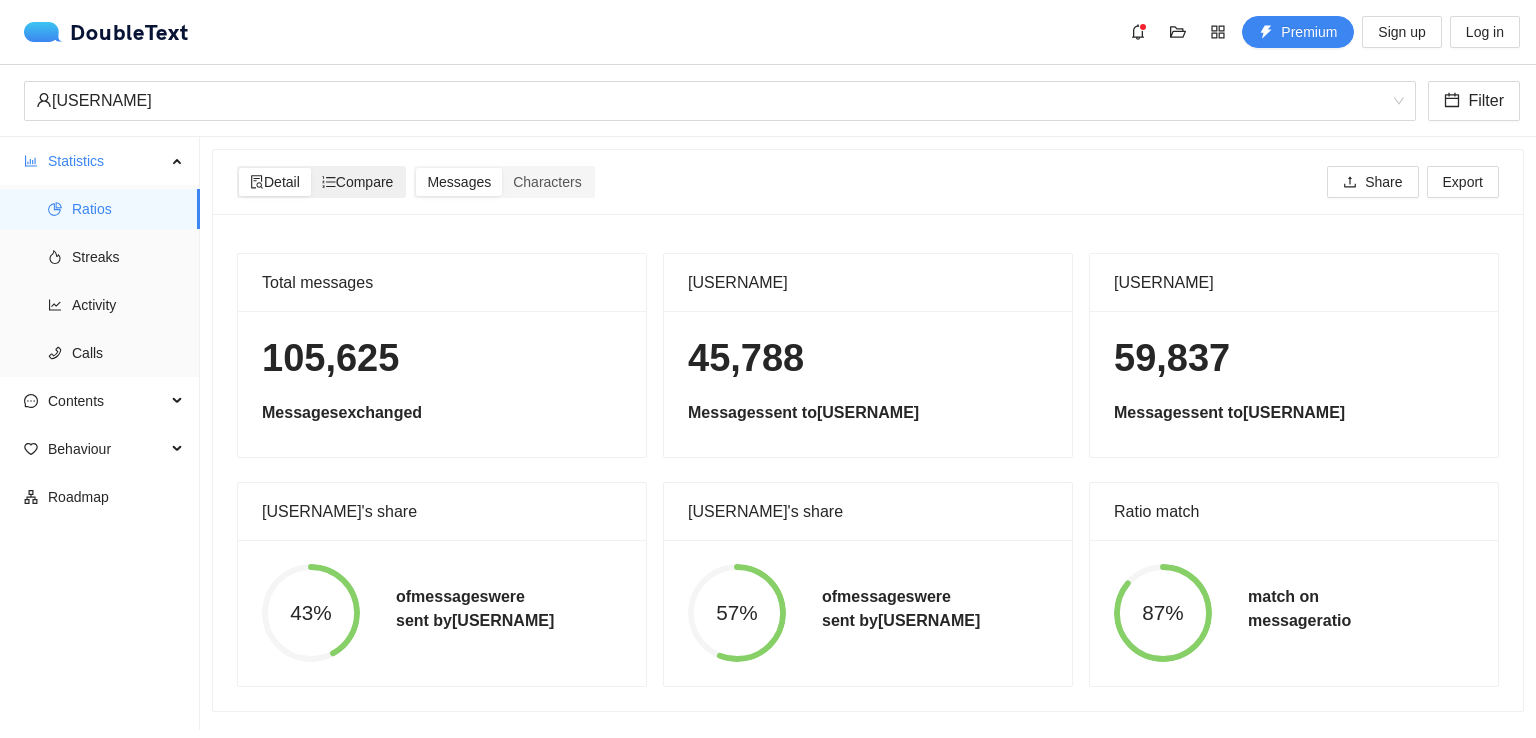 click on "Compare" at bounding box center (275, 182) 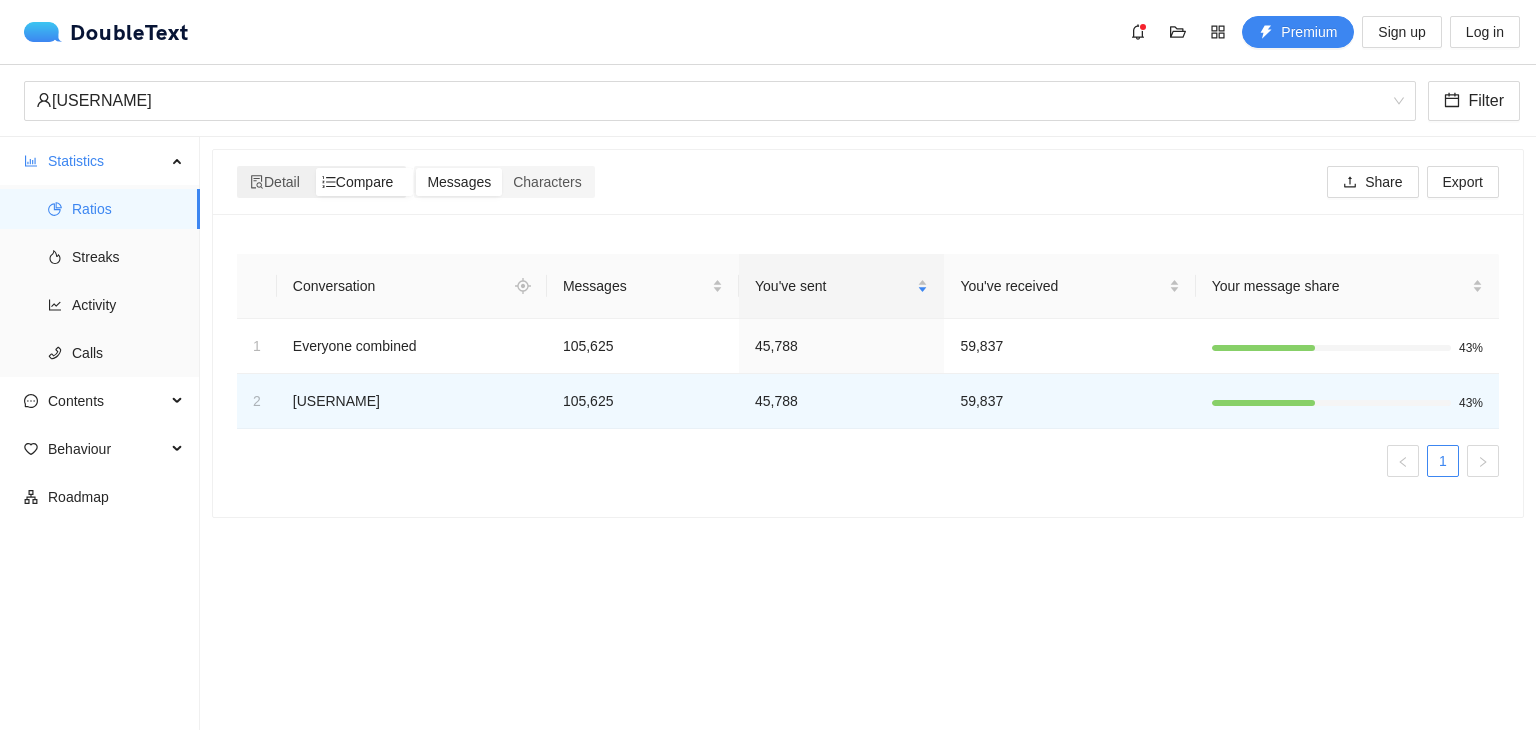 scroll, scrollTop: 0, scrollLeft: 0, axis: both 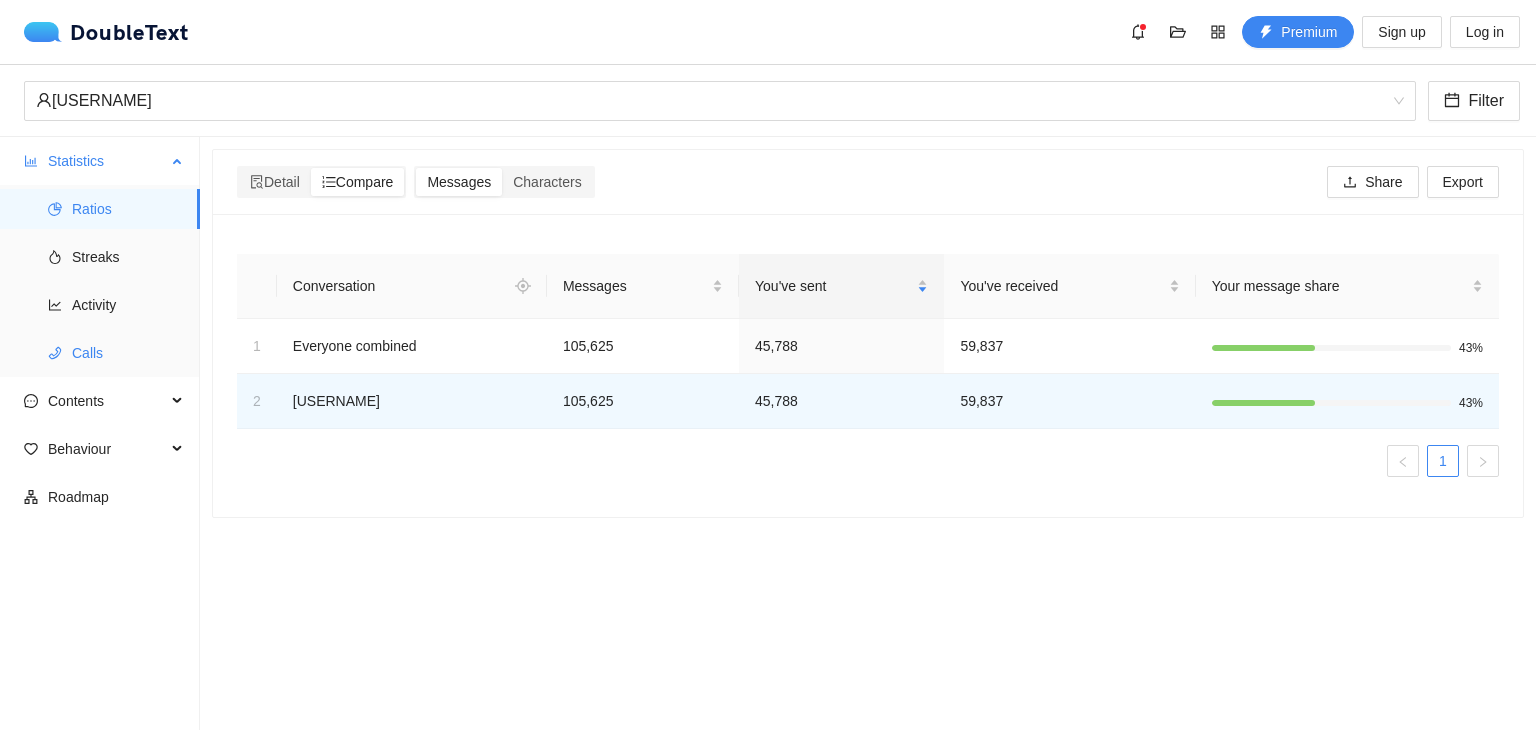 click on "Calls" at bounding box center (128, 353) 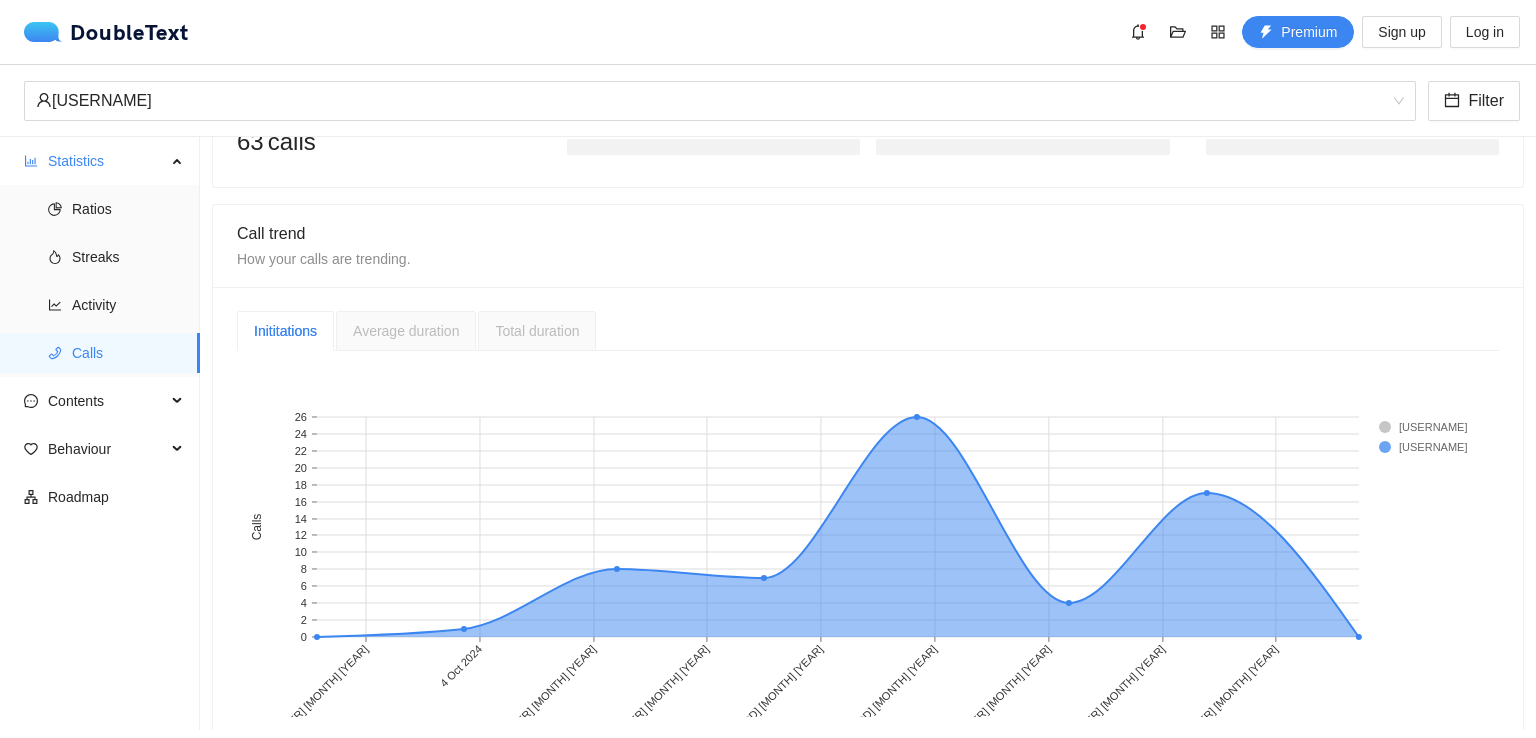 scroll, scrollTop: 373, scrollLeft: 0, axis: vertical 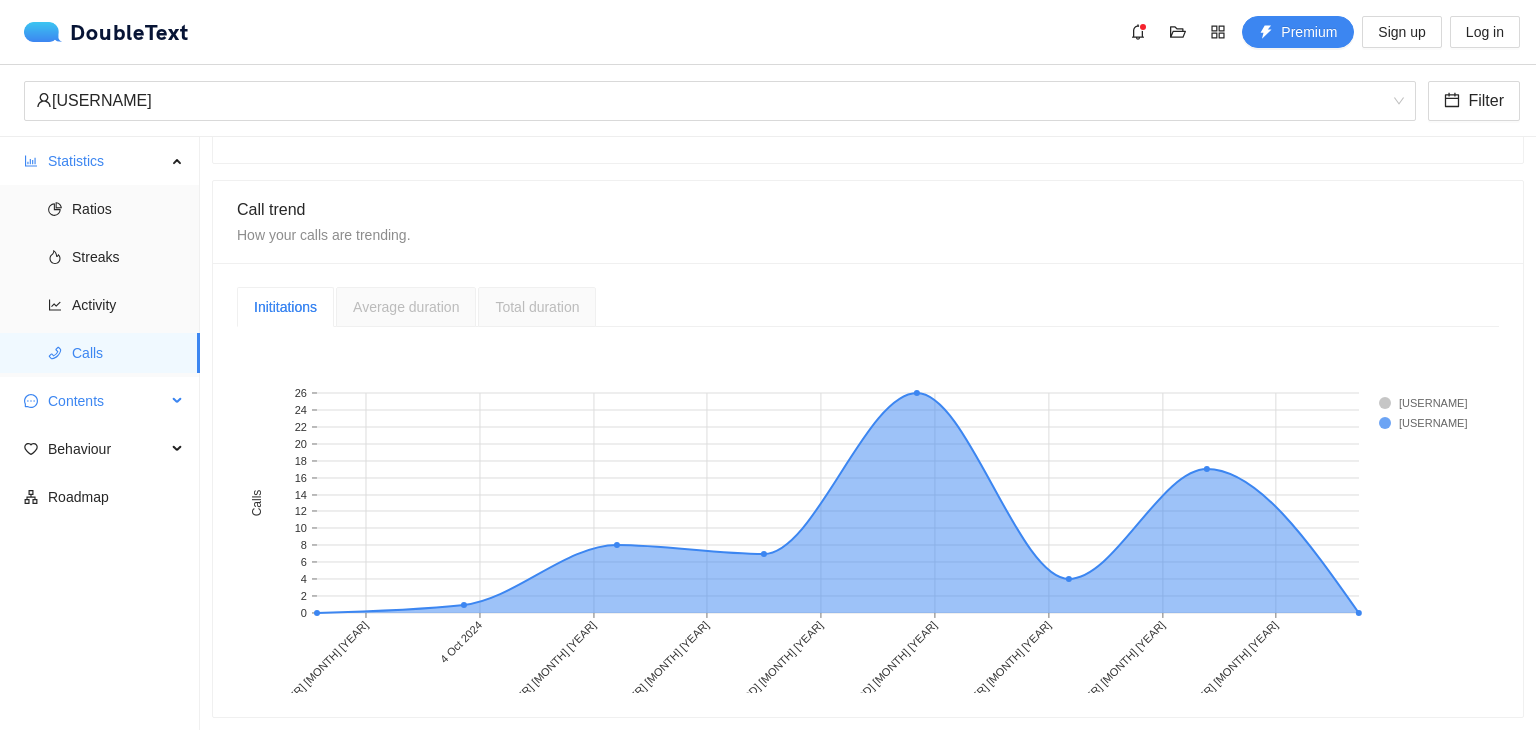 click on "Contents" at bounding box center (107, 401) 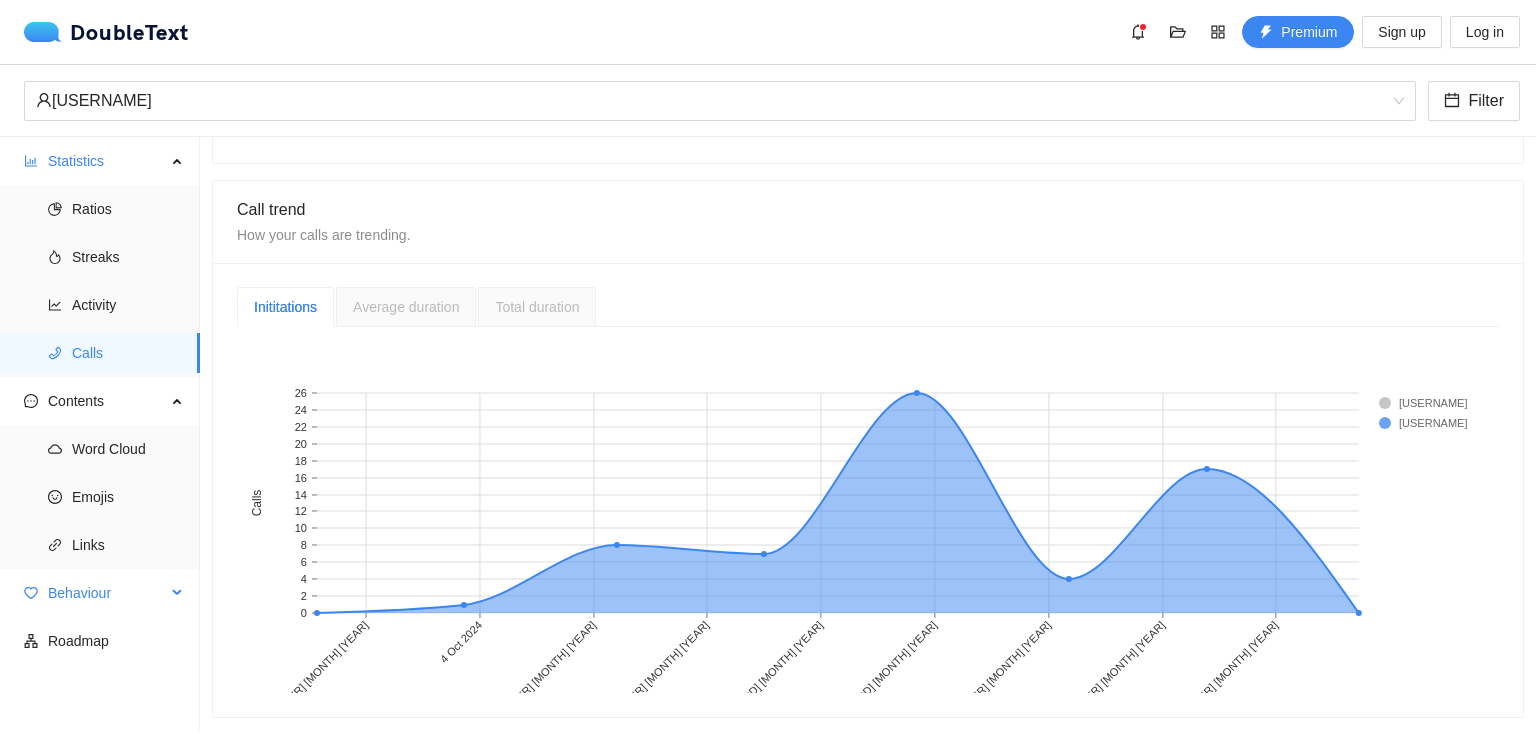 click on "Behaviour" at bounding box center [107, 593] 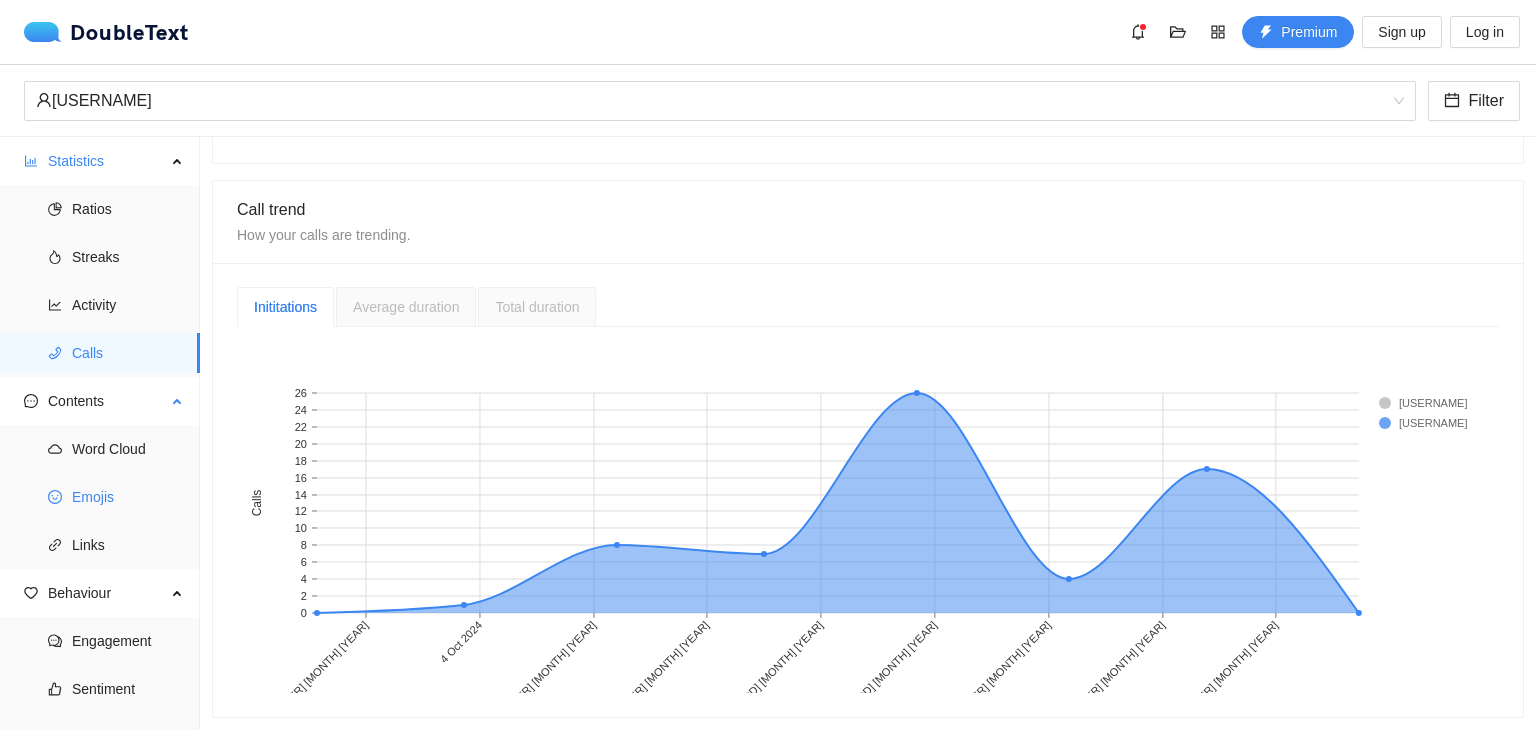 scroll, scrollTop: 75, scrollLeft: 0, axis: vertical 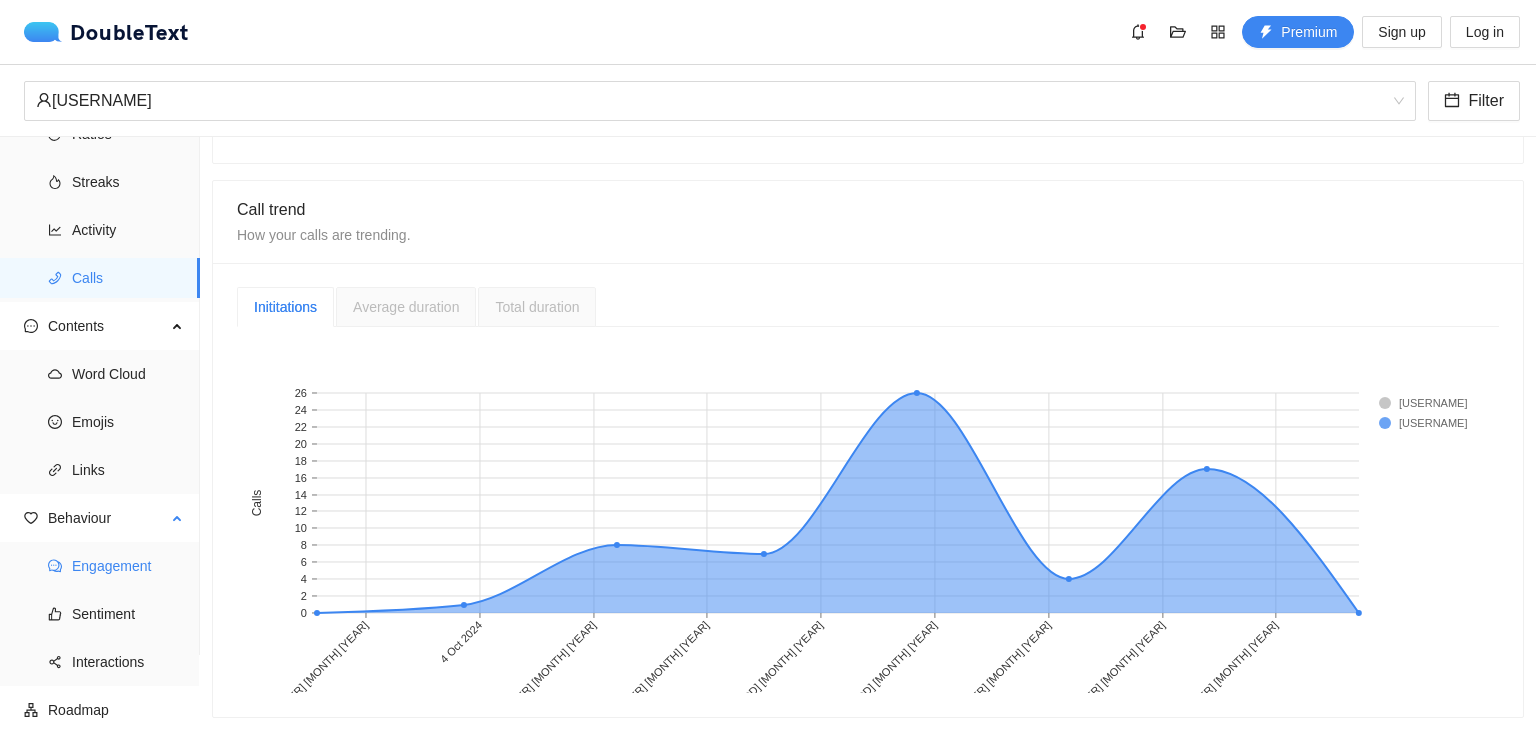 click on "Engagement" at bounding box center (128, 566) 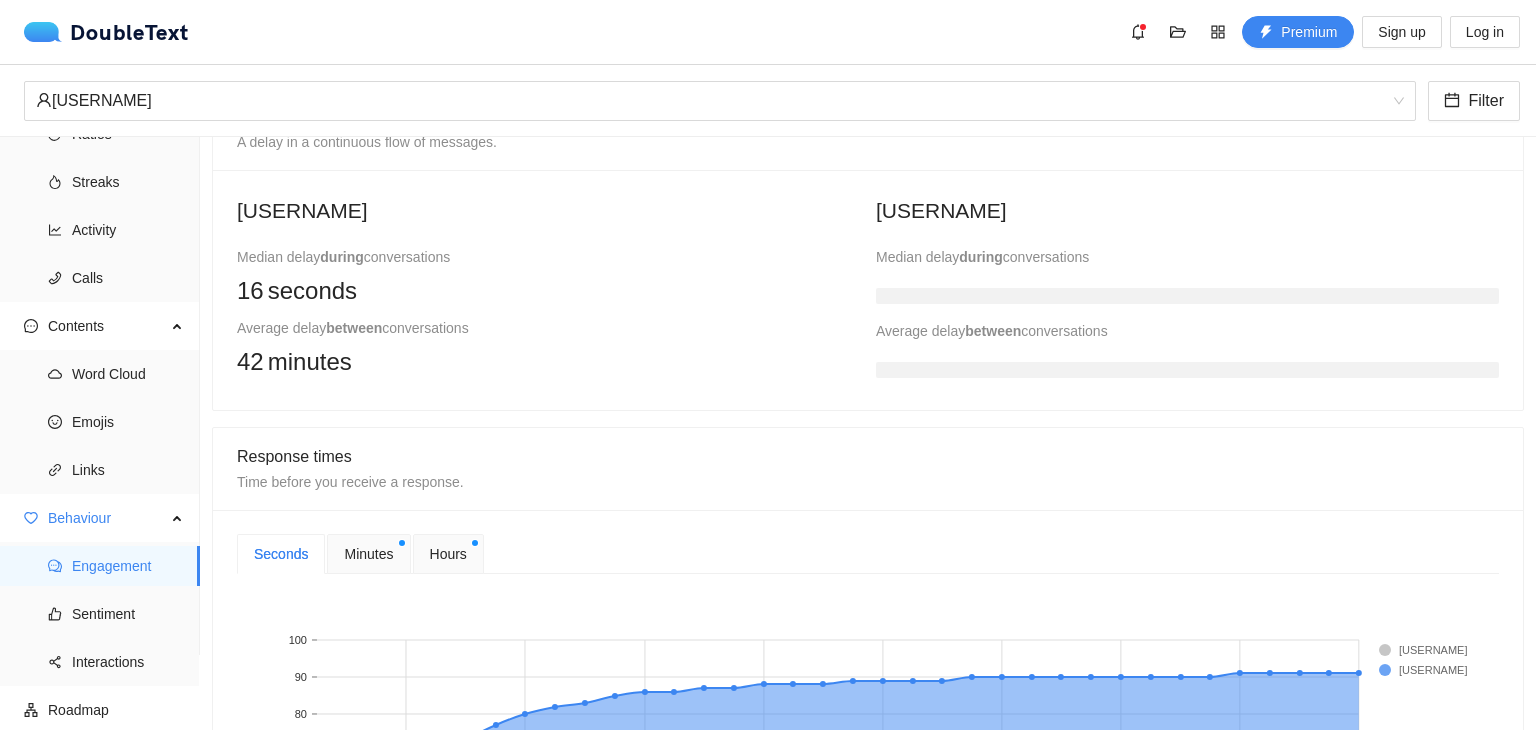 scroll, scrollTop: 470, scrollLeft: 0, axis: vertical 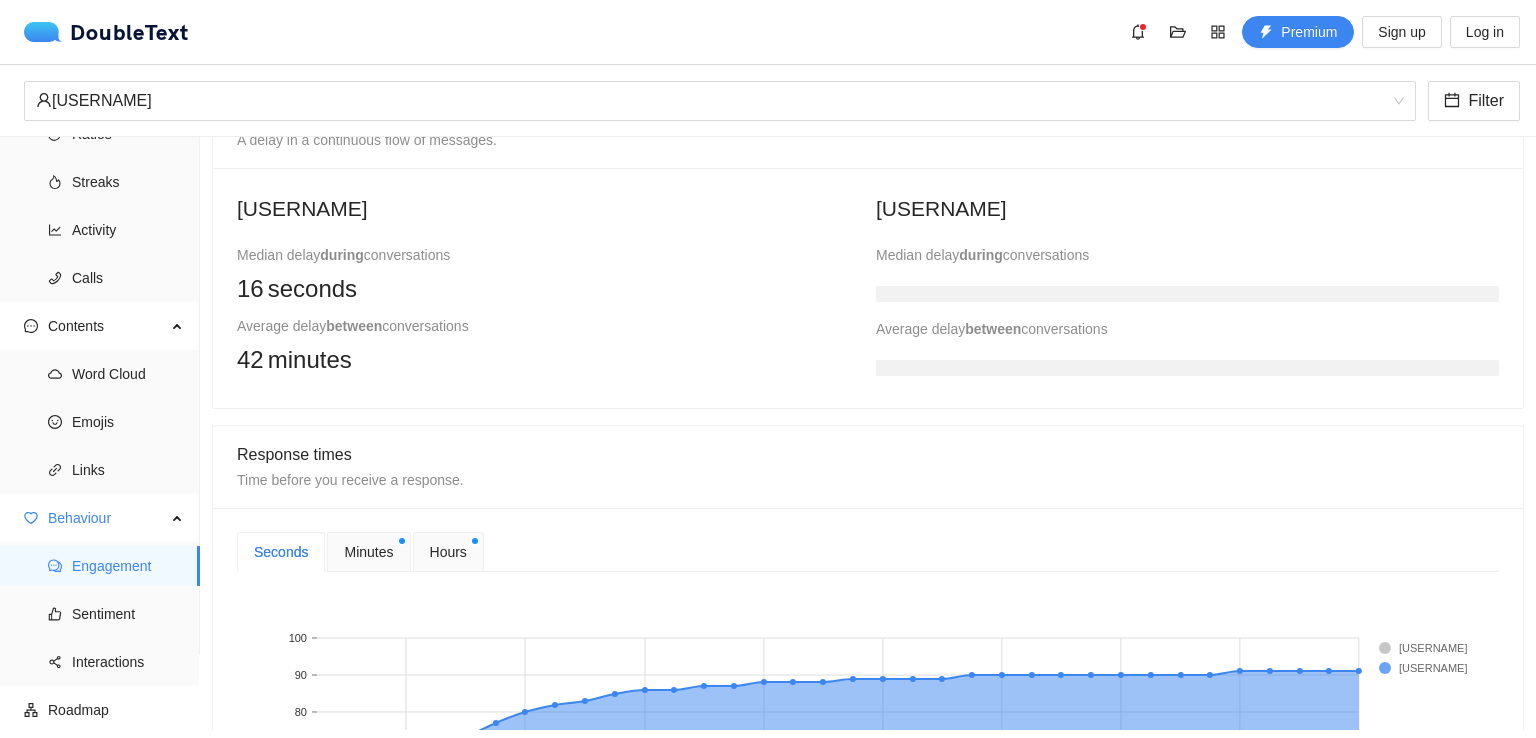 click at bounding box center (1187, 294) 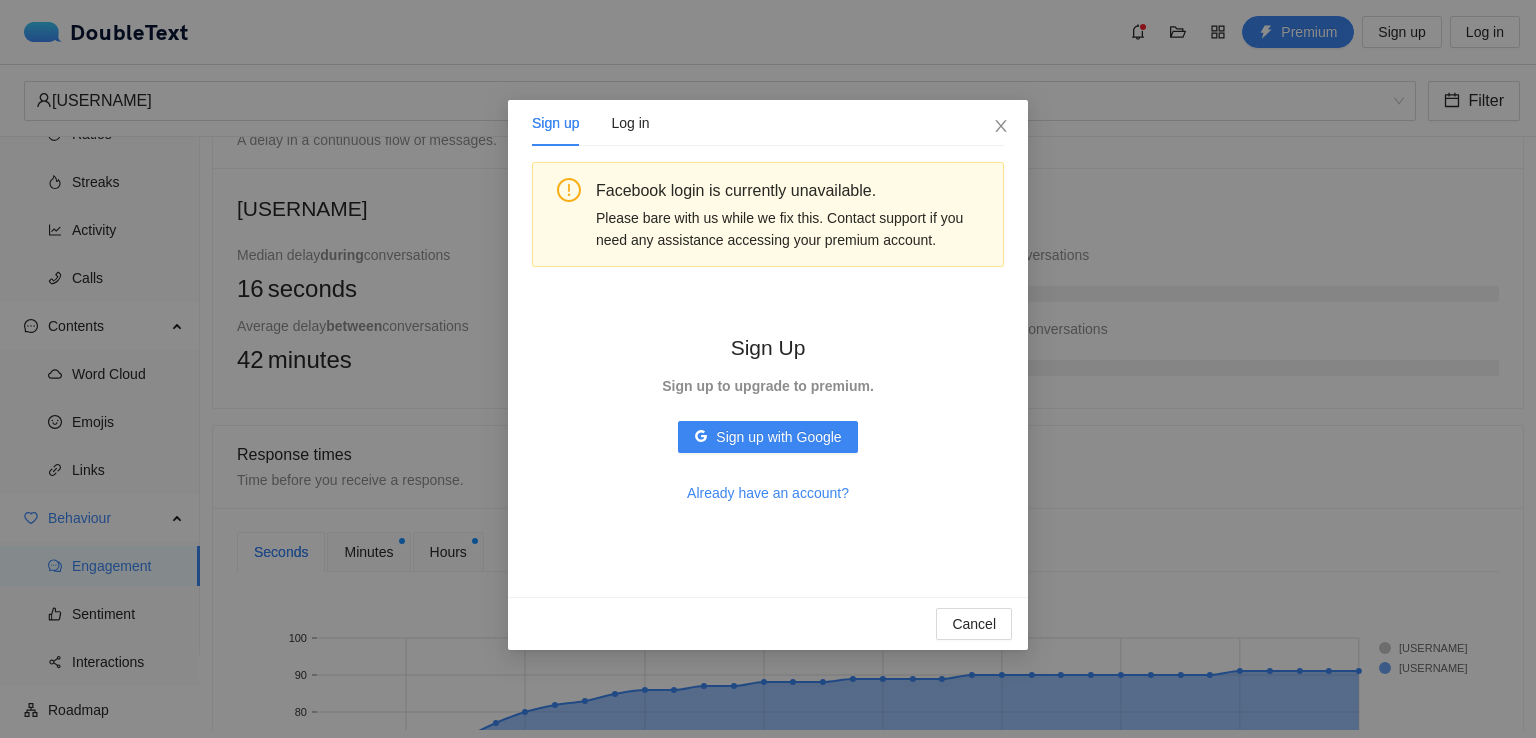 click on "Sign up Log in Facebook login is currently unavailable. Please bare with us while we fix this. Contact support if you need any assistance accessing your premium account. Sign Up Sign up to upgrade to premium. Sign up with Google Already have an account? Cancel" at bounding box center (768, 369) 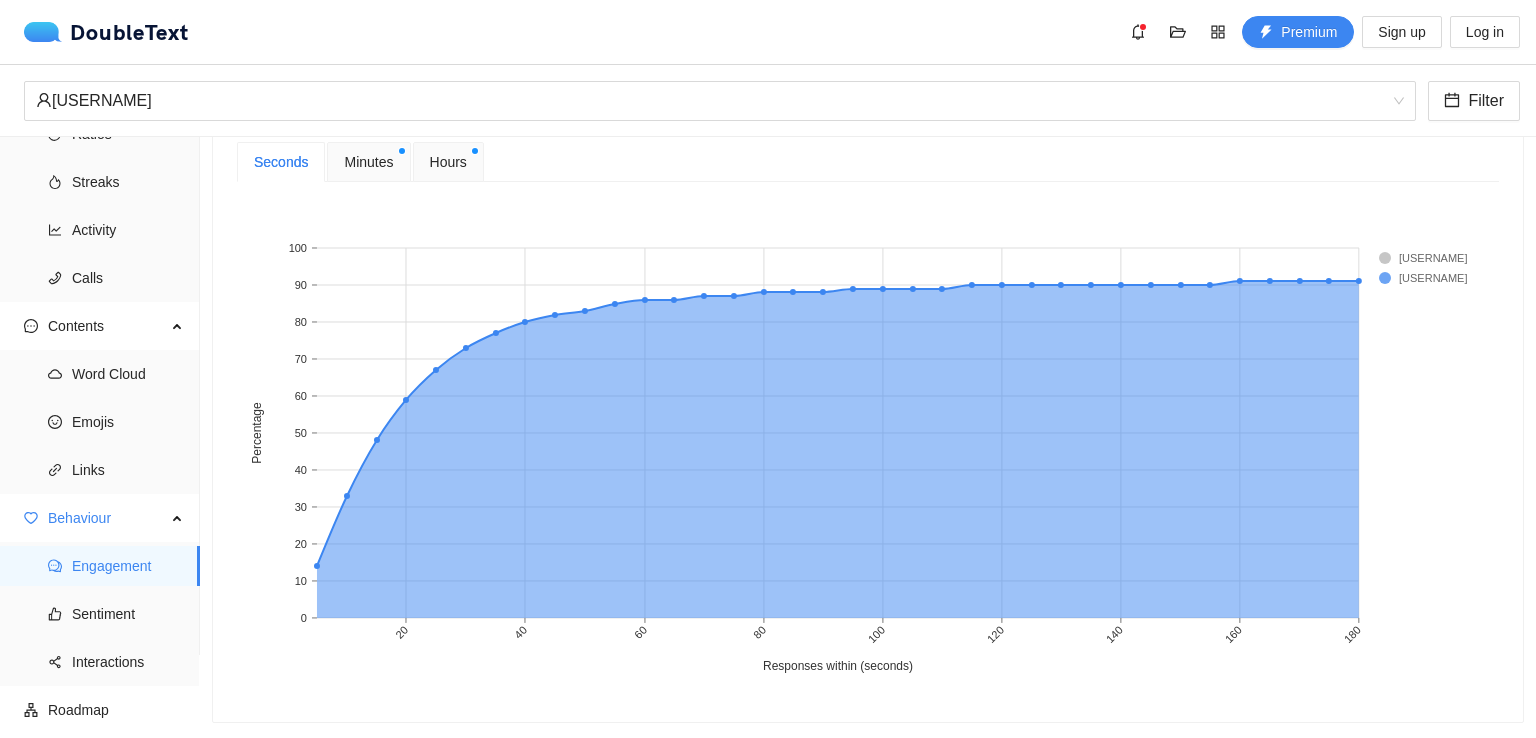 scroll, scrollTop: 861, scrollLeft: 0, axis: vertical 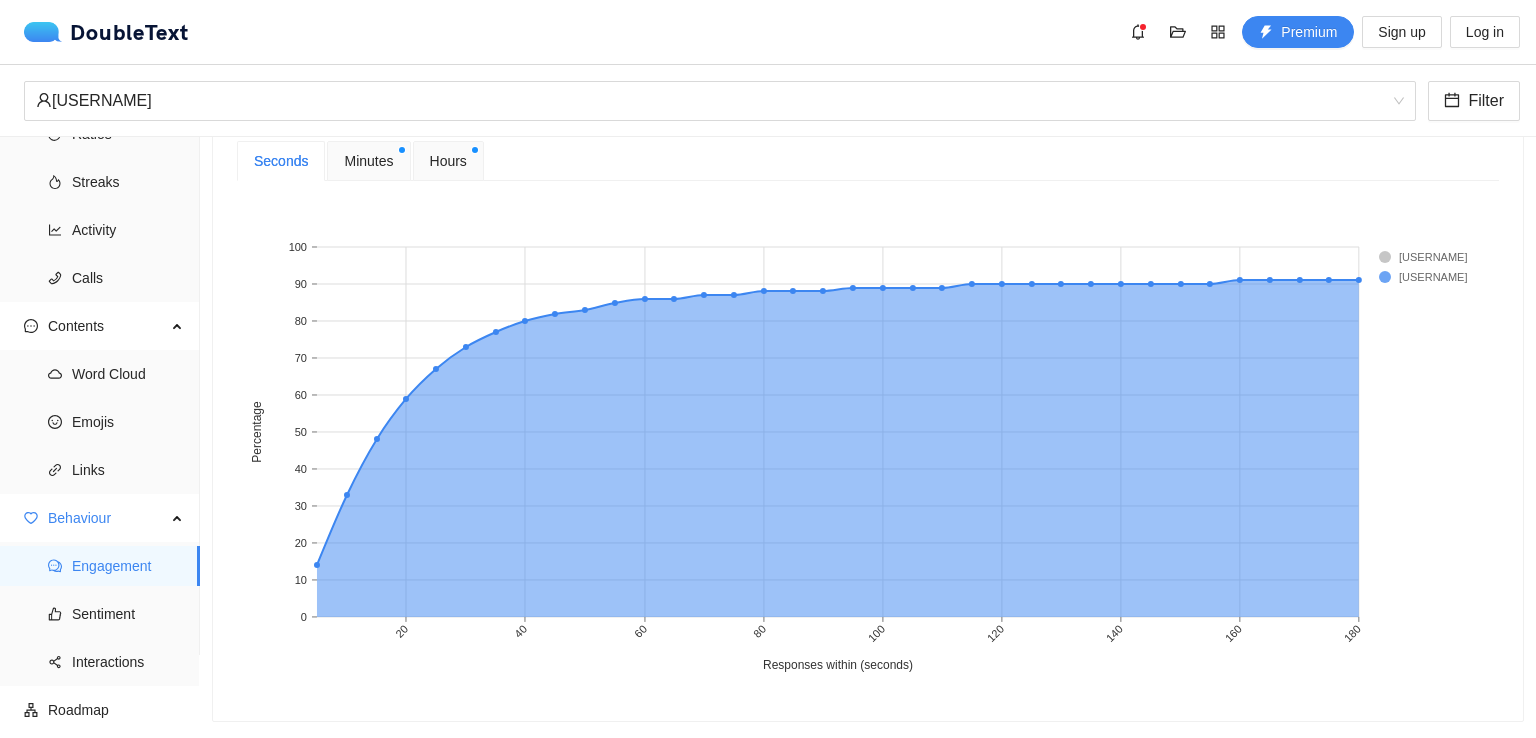 click at bounding box center (1419, 257) 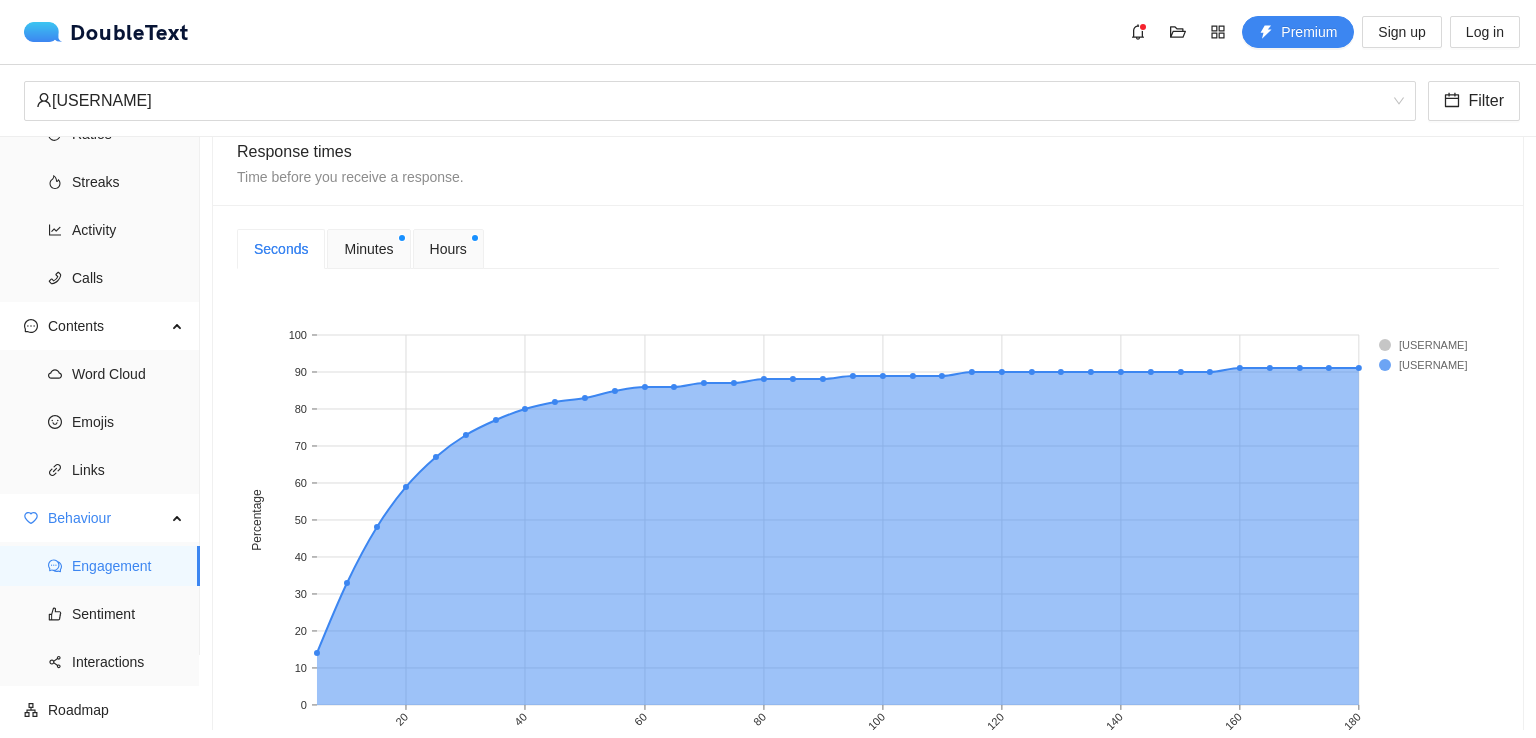 scroll, scrollTop: 761, scrollLeft: 0, axis: vertical 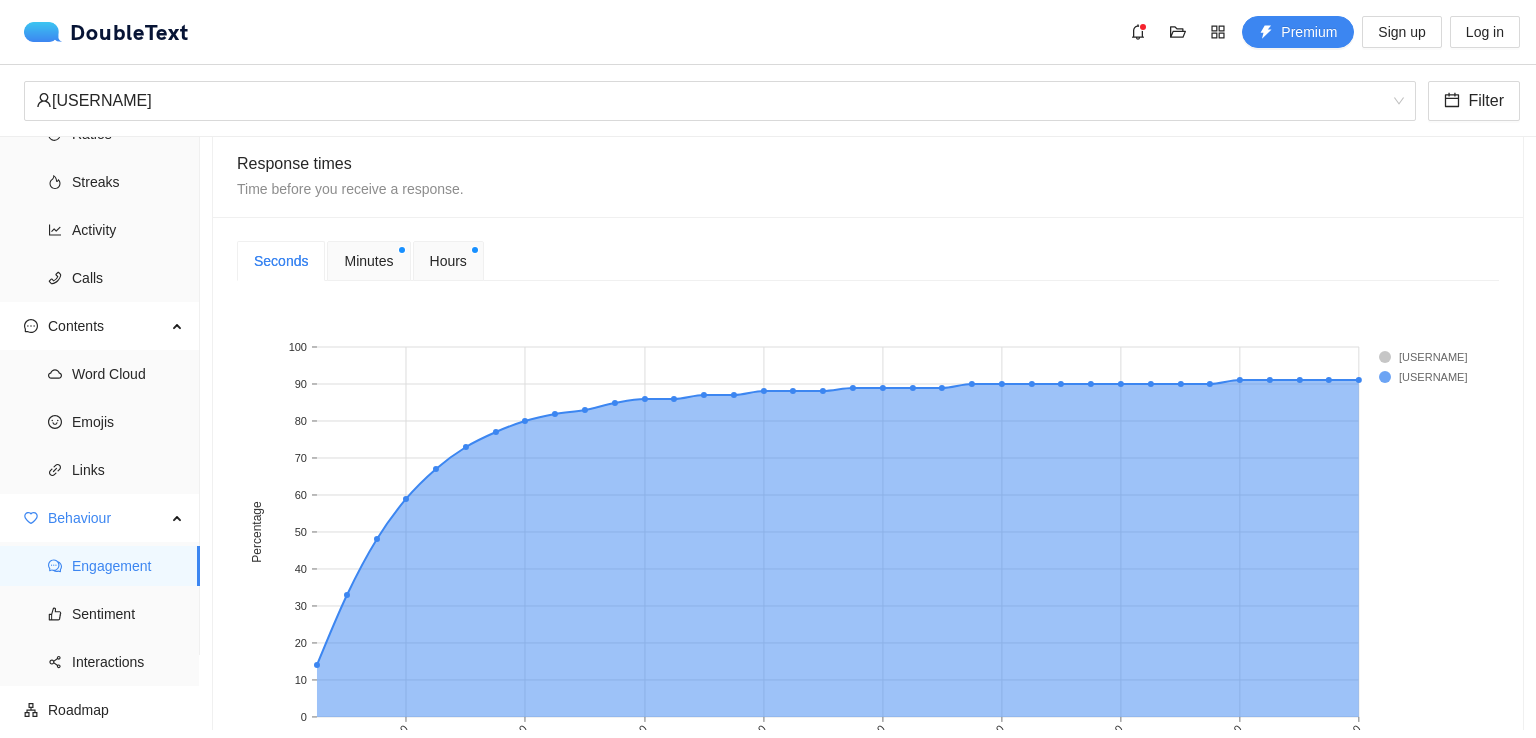 click on "Hours" at bounding box center (448, 261) 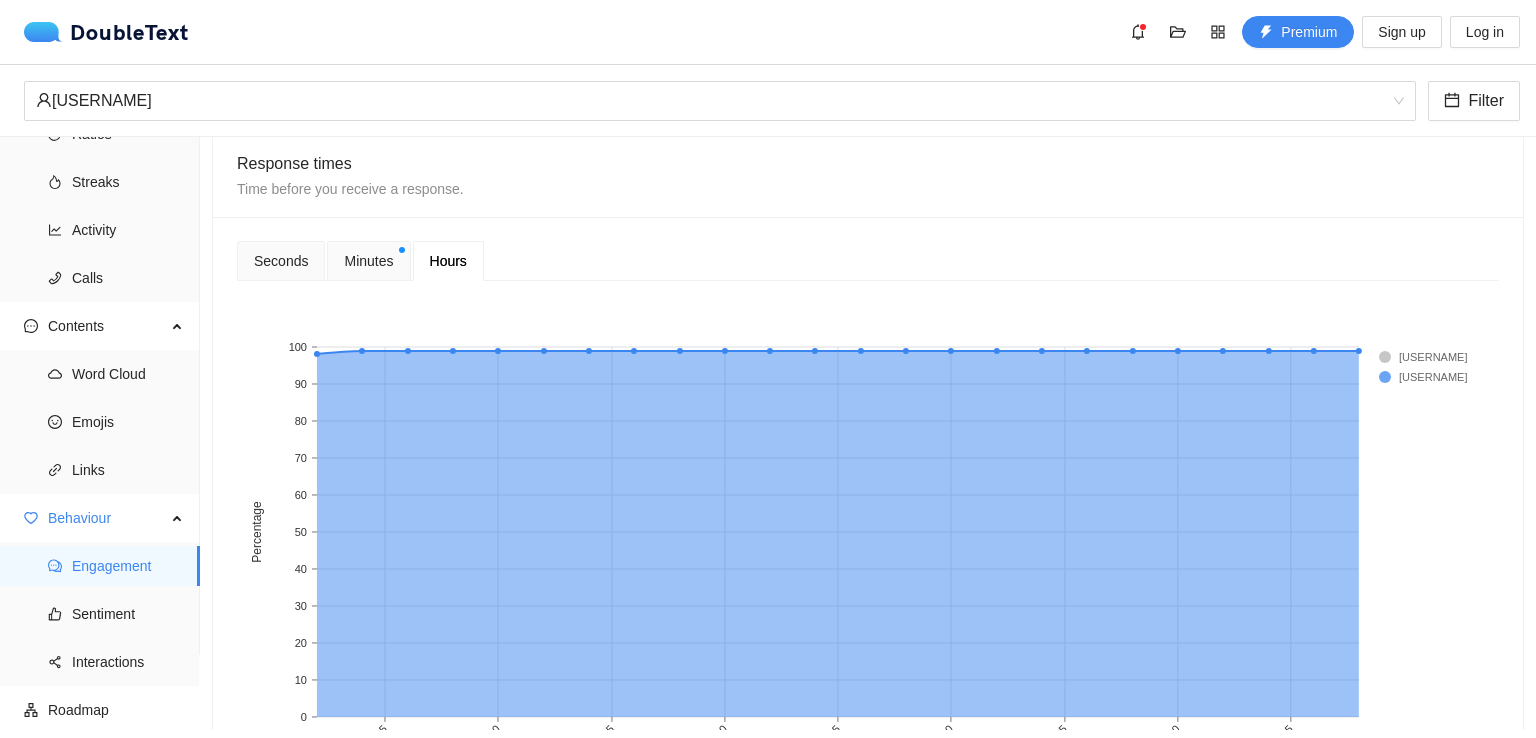 click on "Minutes" at bounding box center (368, 261) 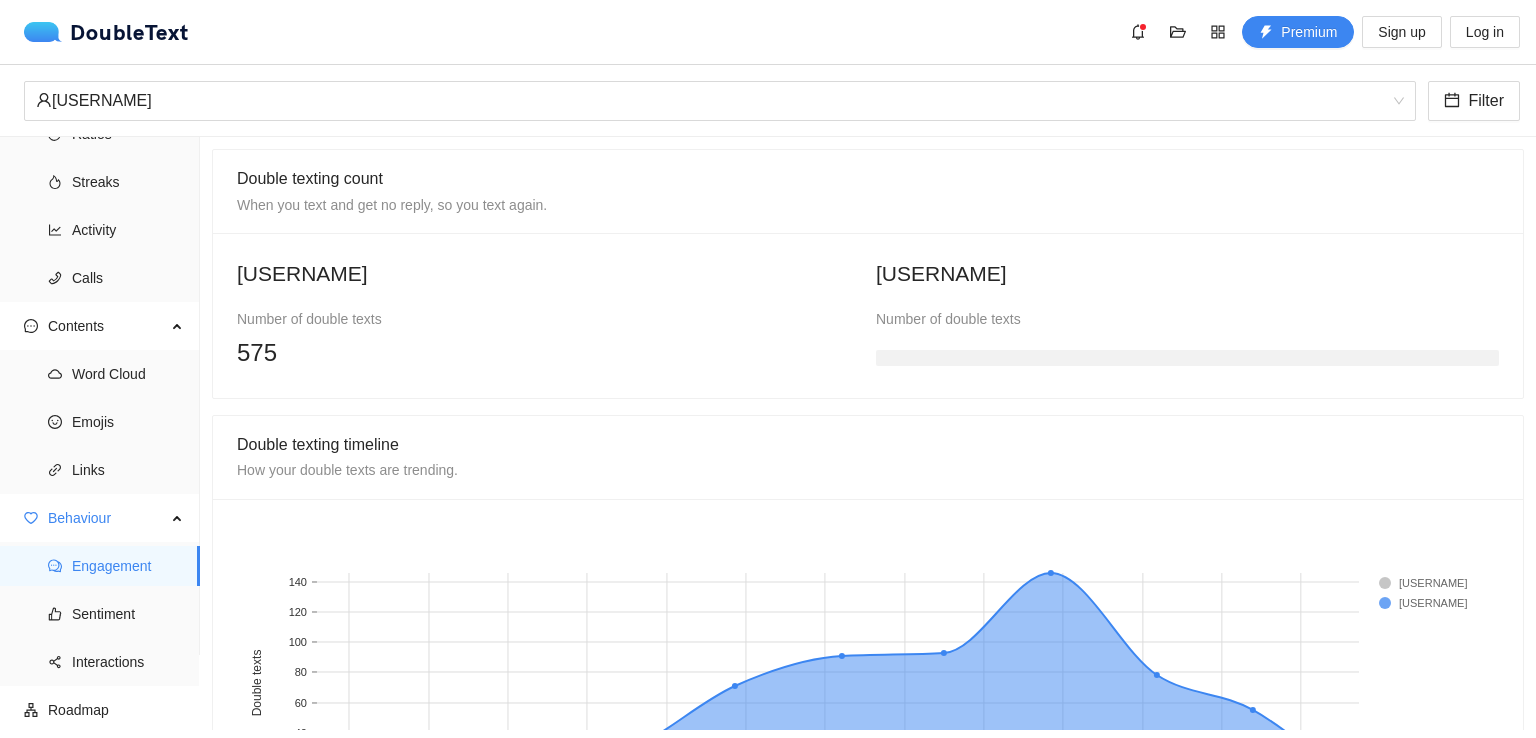 scroll, scrollTop: 1642, scrollLeft: 0, axis: vertical 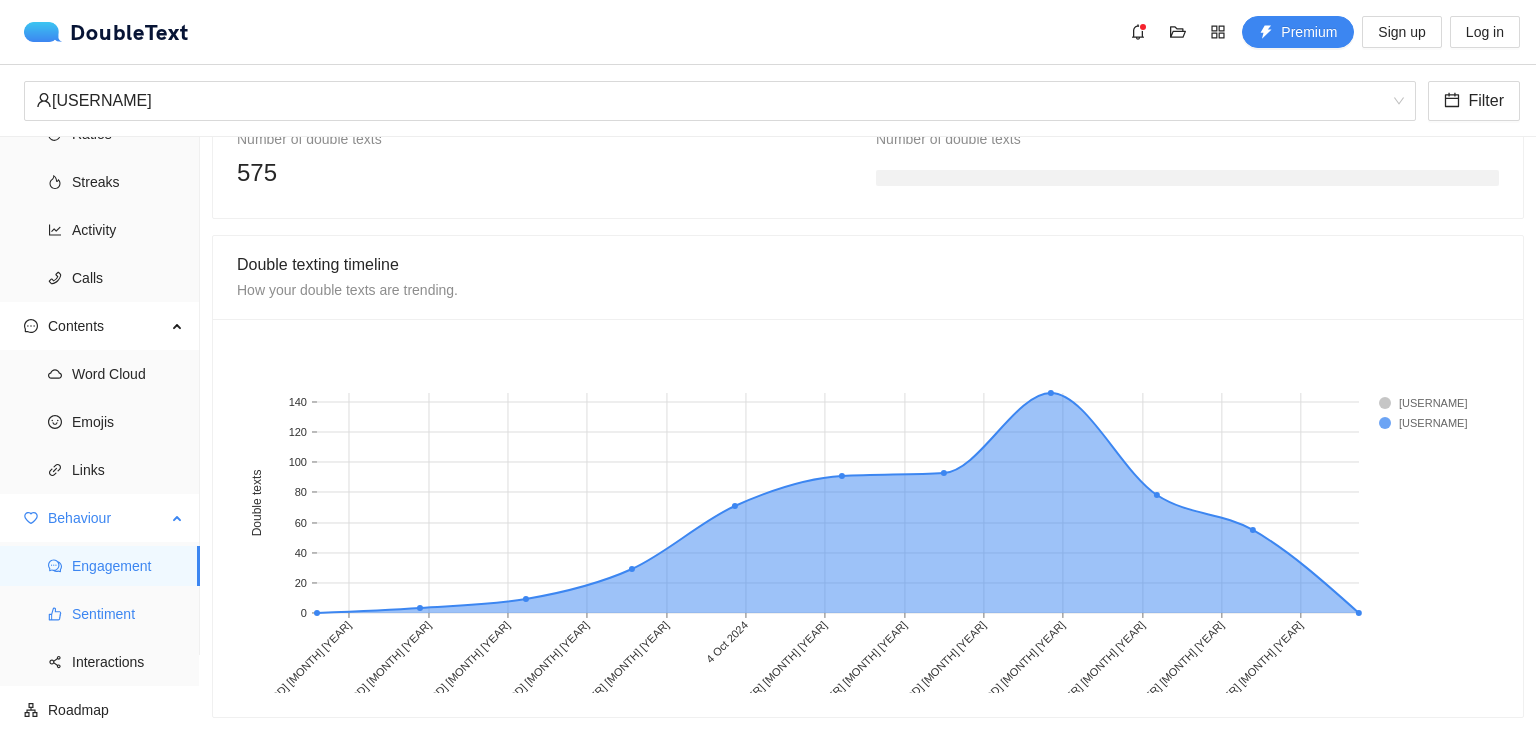 click on "Sentiment" at bounding box center (128, 614) 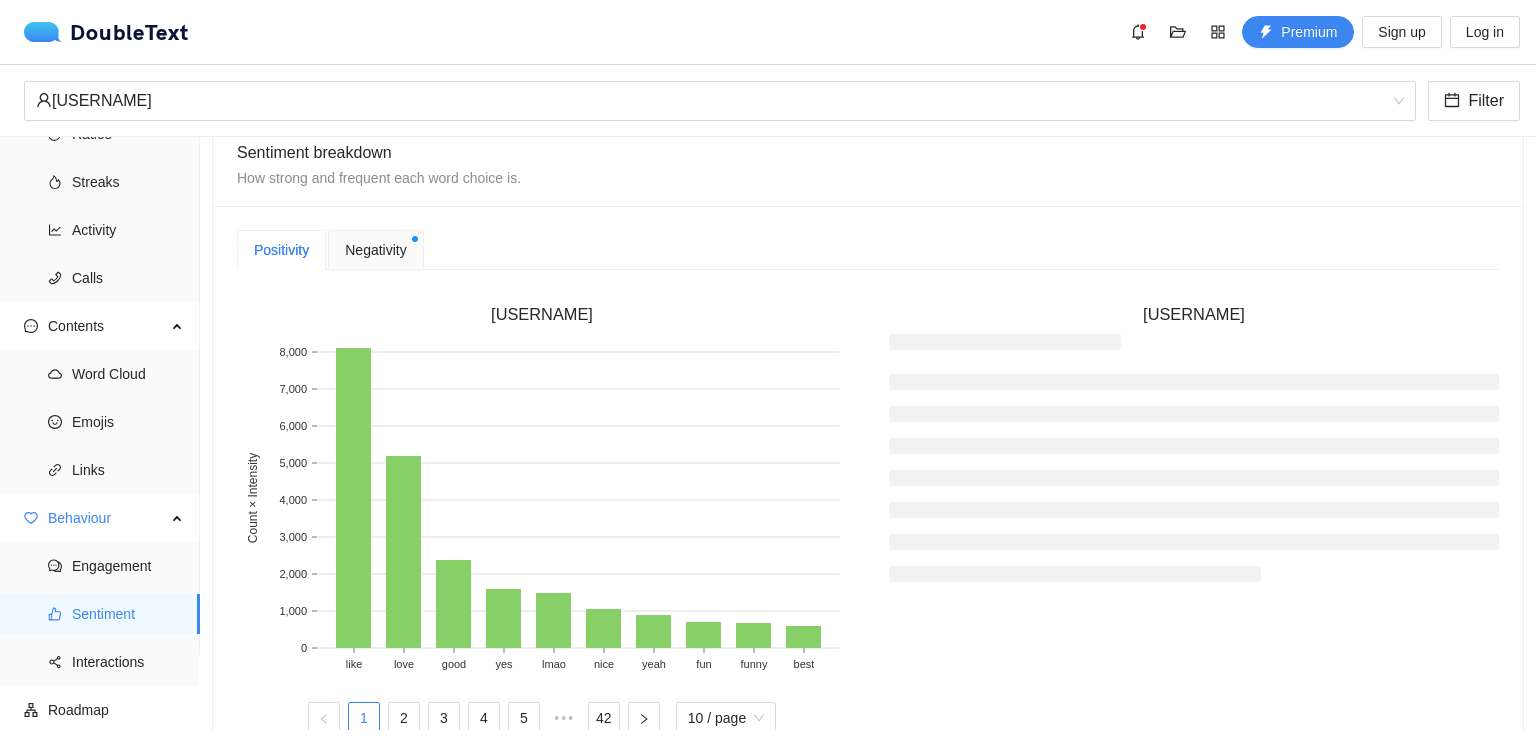 scroll, scrollTop: 475, scrollLeft: 0, axis: vertical 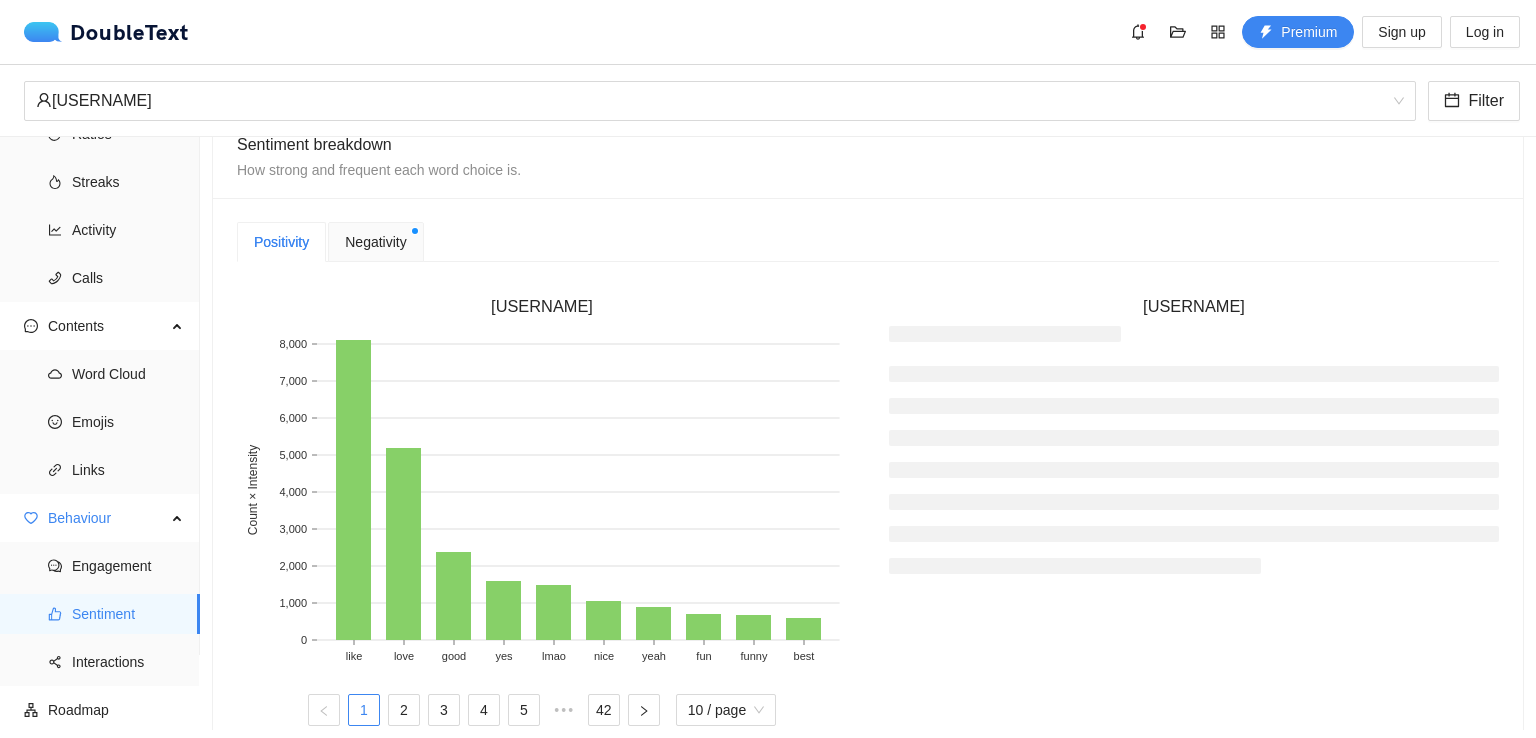 click on "Positivity Negativity [USERNAME] like love yes lmao yeah fun funny best 0 1,000 2,000 3,000 4,000 5,000 6,000 7,000 8,000 Count × Intensity 1 2 3 4 5 ••• 42 10 / page [USERNAME]" at bounding box center [868, -28] 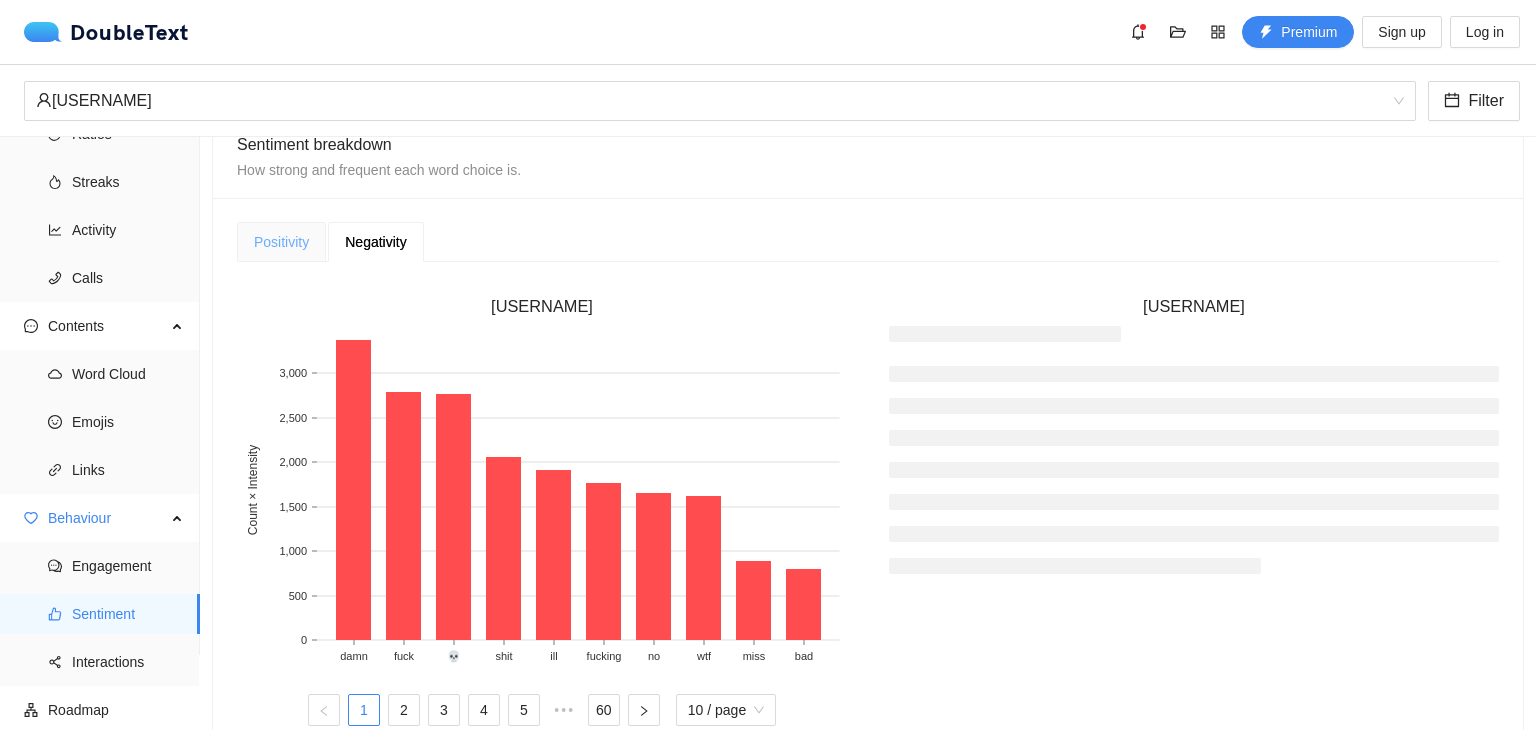 click on "Positivity" at bounding box center (281, 242) 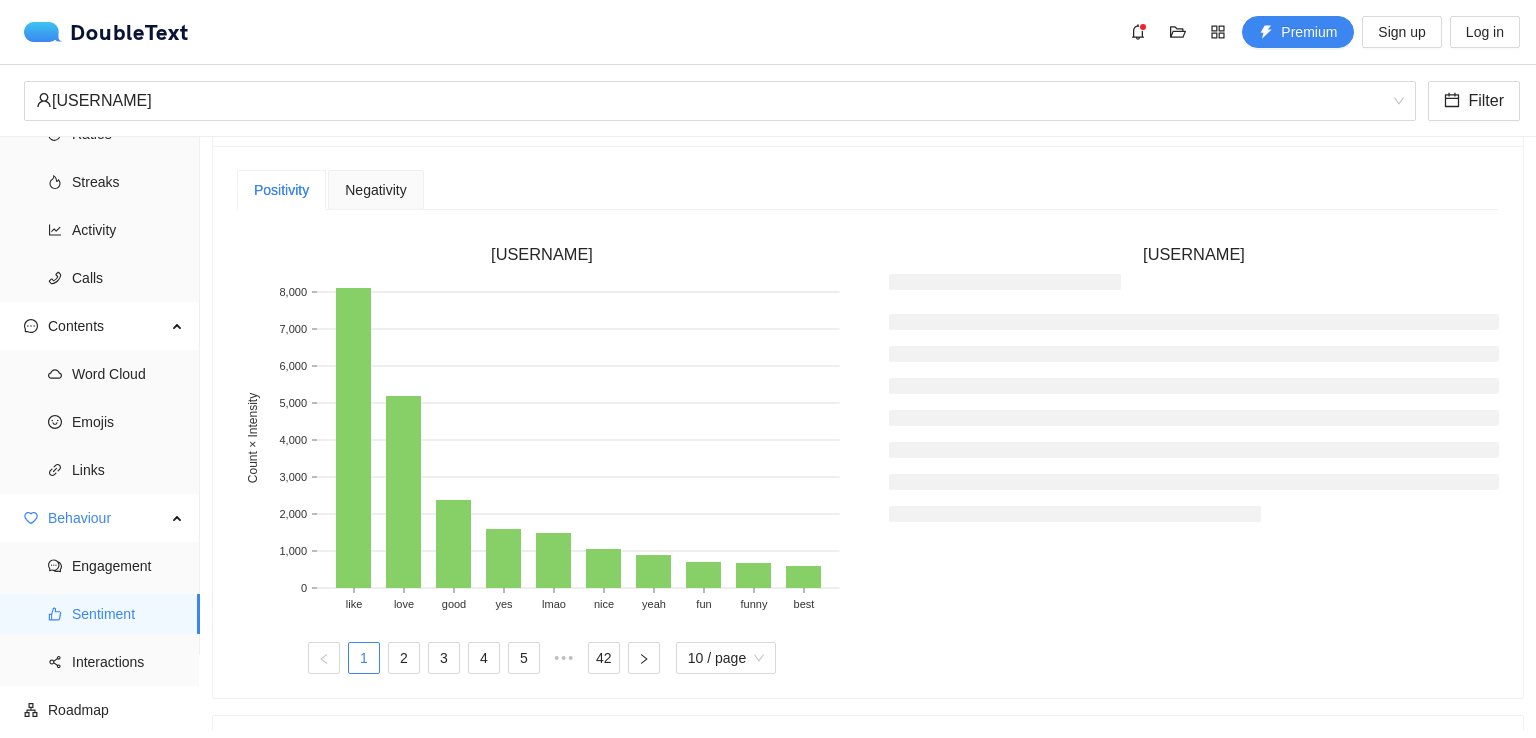 scroll, scrollTop: 536, scrollLeft: 0, axis: vertical 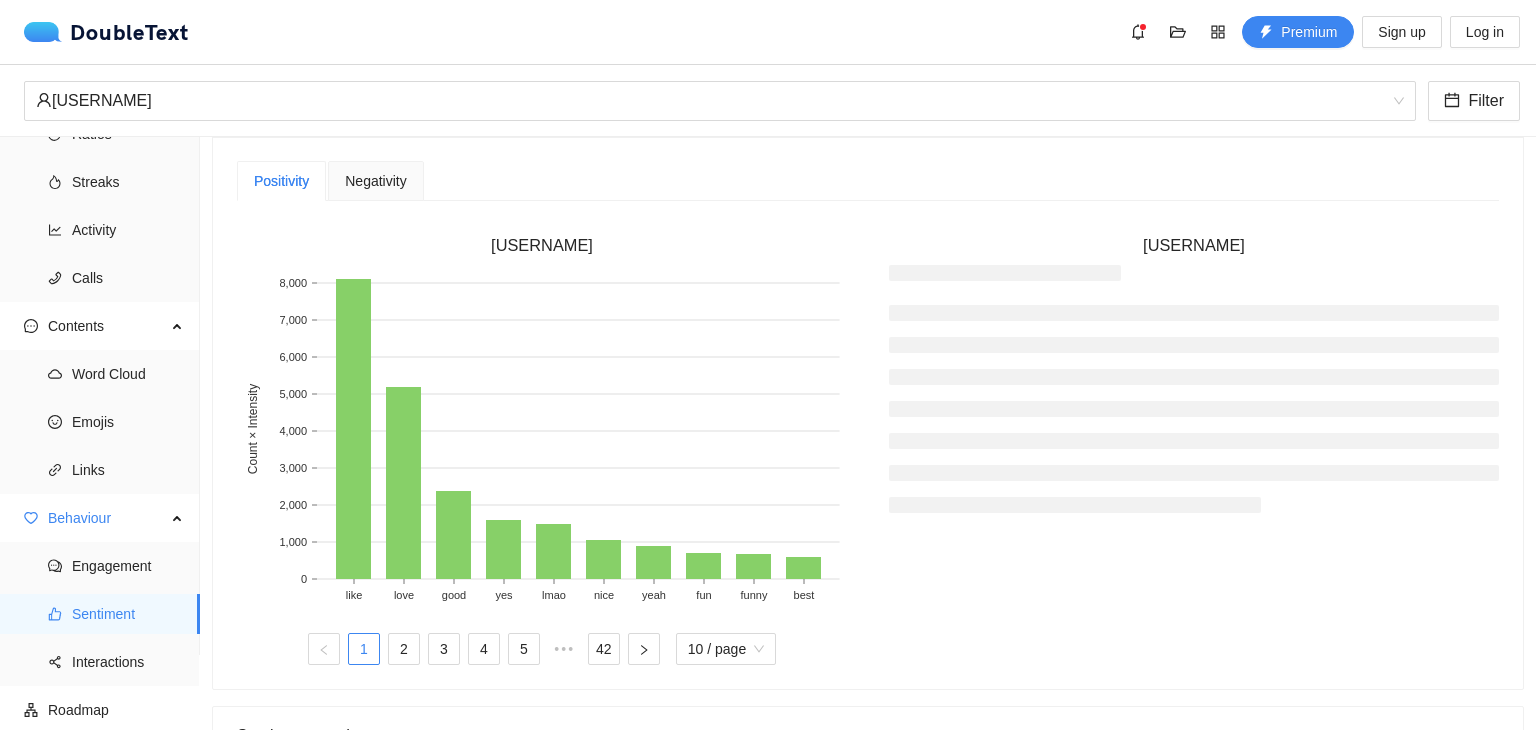 click on "Negativity" at bounding box center (375, 181) 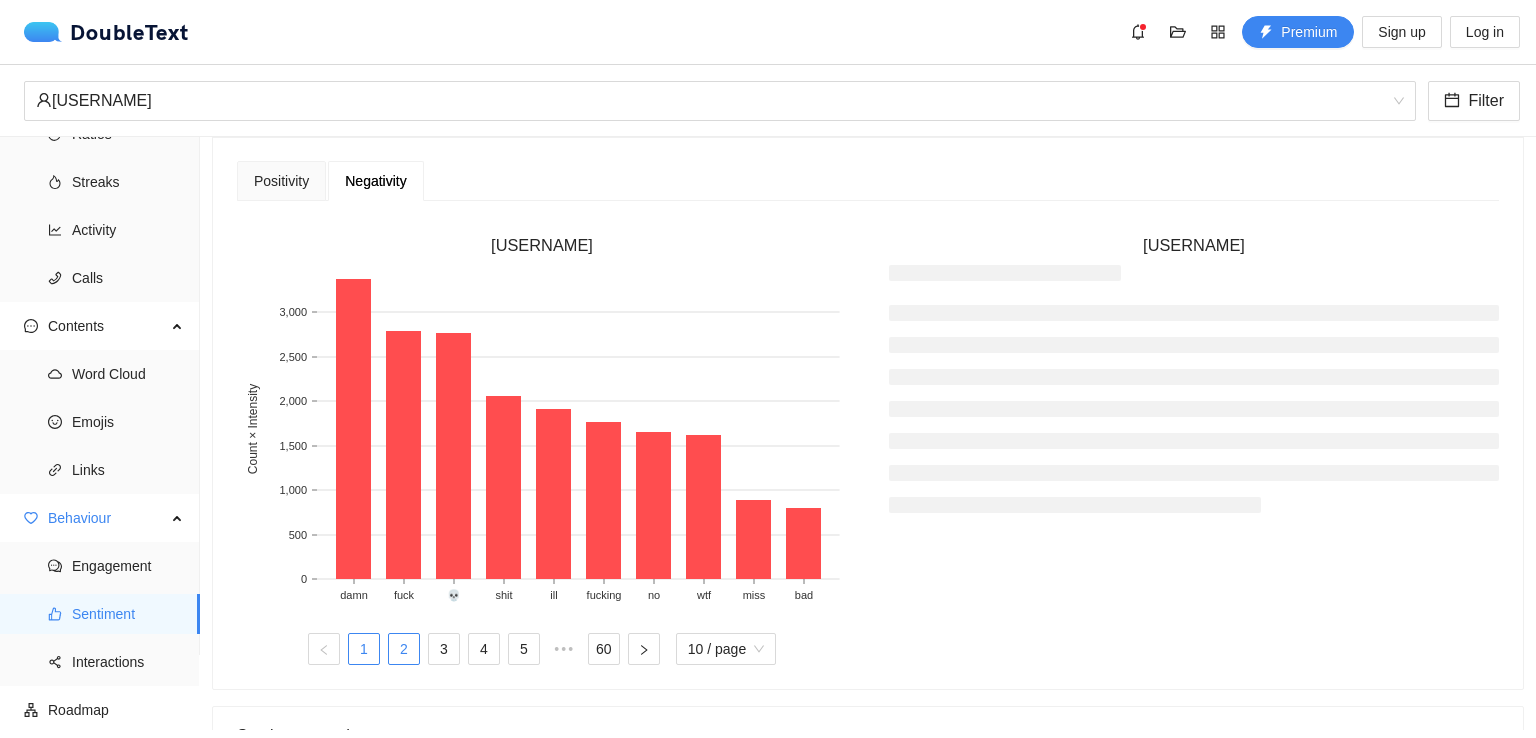 click on "2" at bounding box center [404, 649] 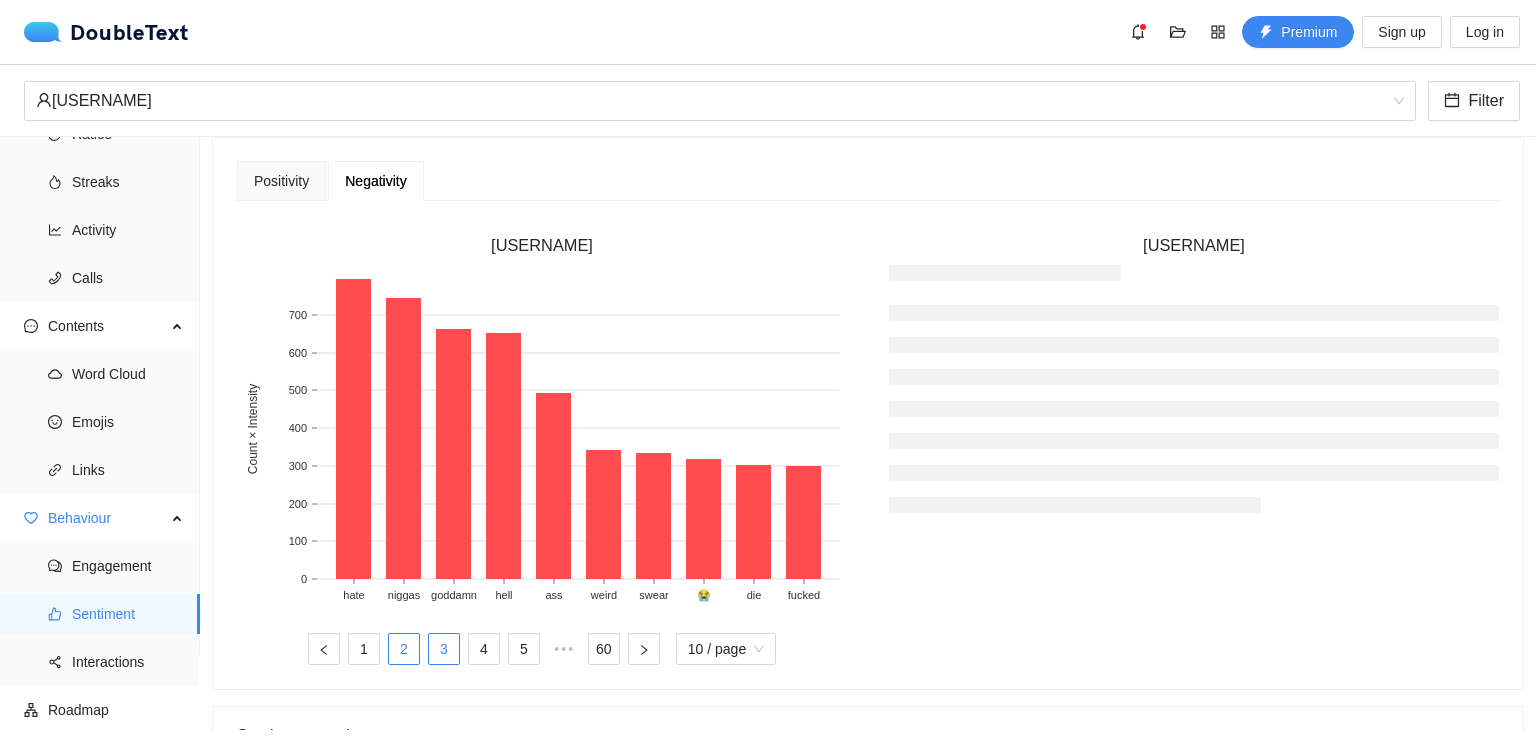 click on "3" at bounding box center [444, 649] 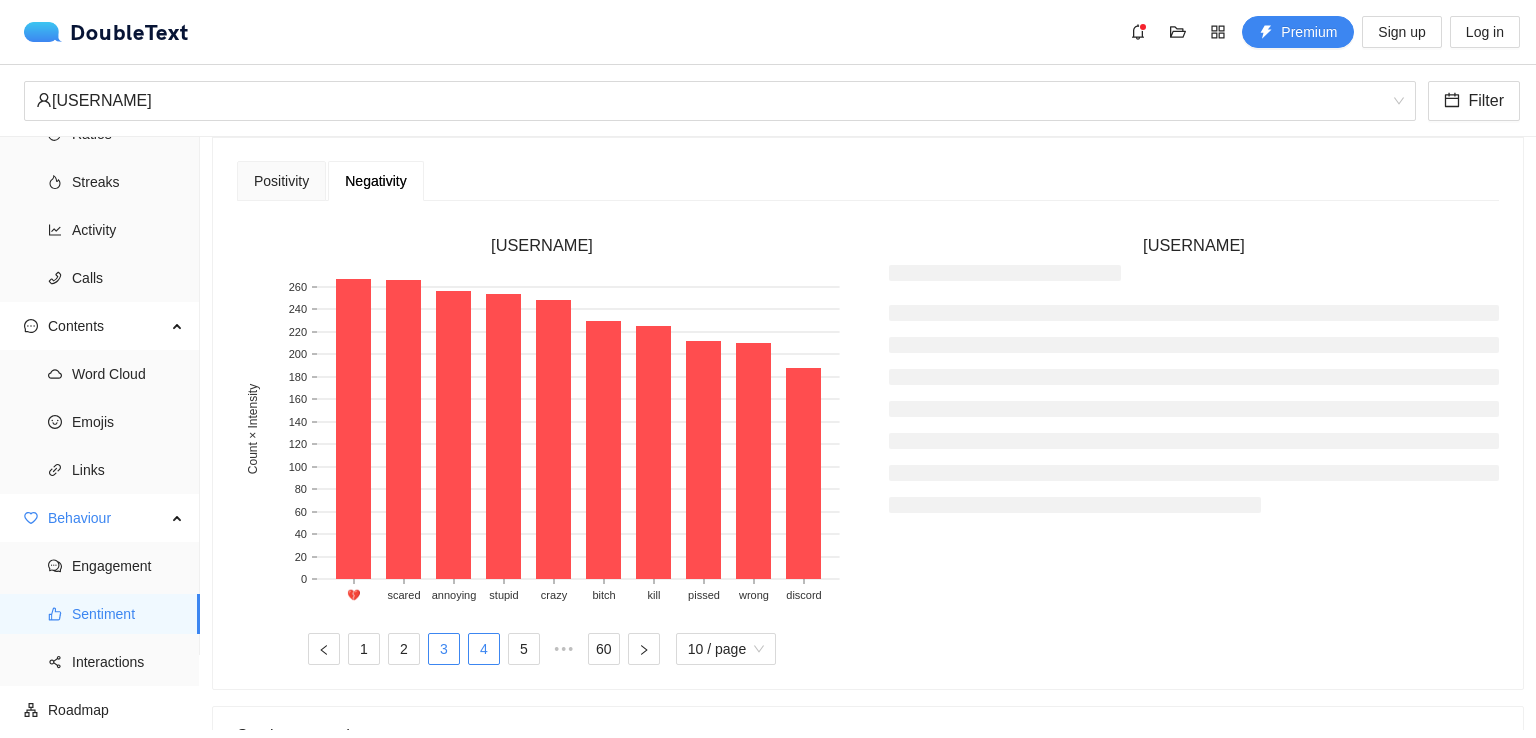 click on "4" at bounding box center (484, 649) 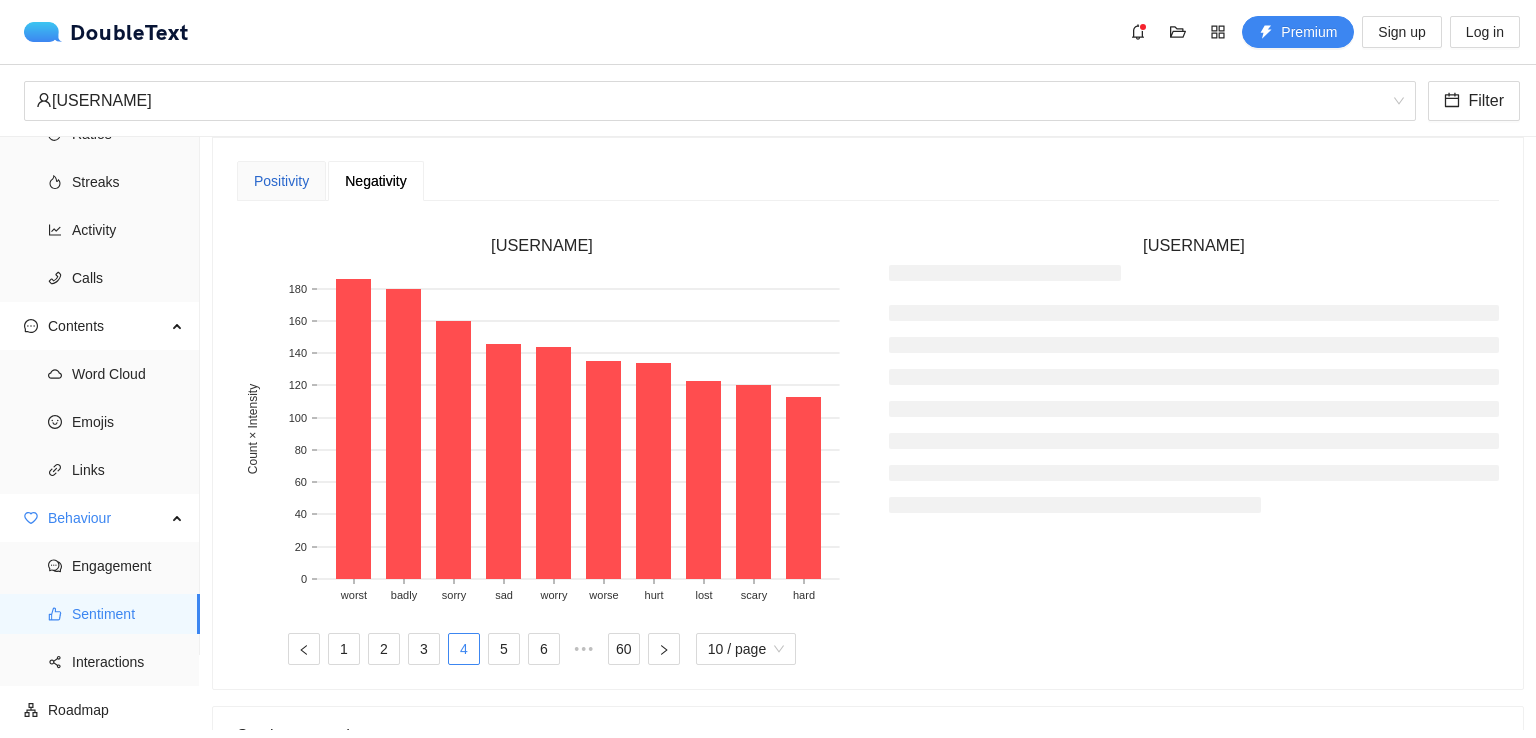 click on "Positivity" at bounding box center (281, 181) 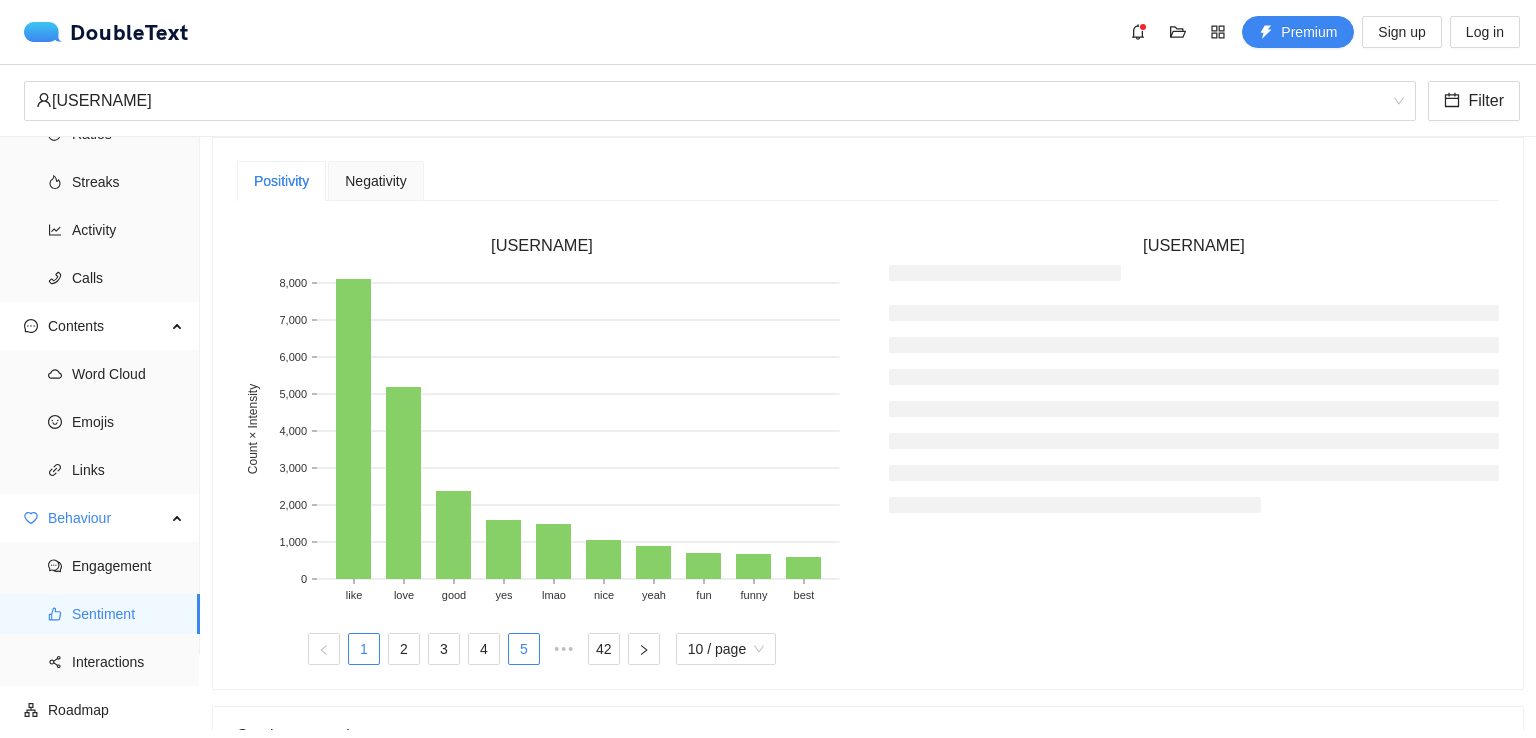 click on "5" at bounding box center (524, 649) 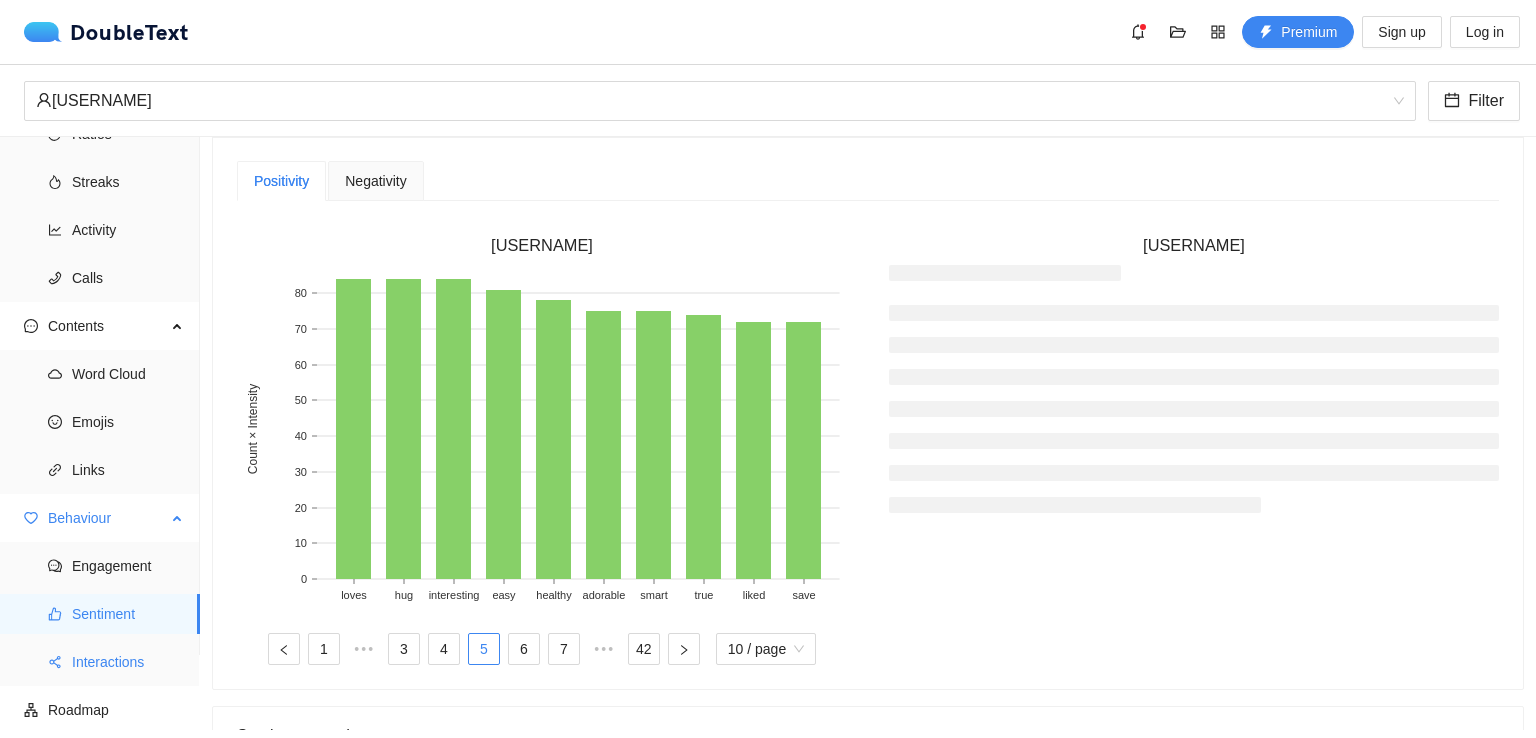 click on "Interactions" at bounding box center (128, 662) 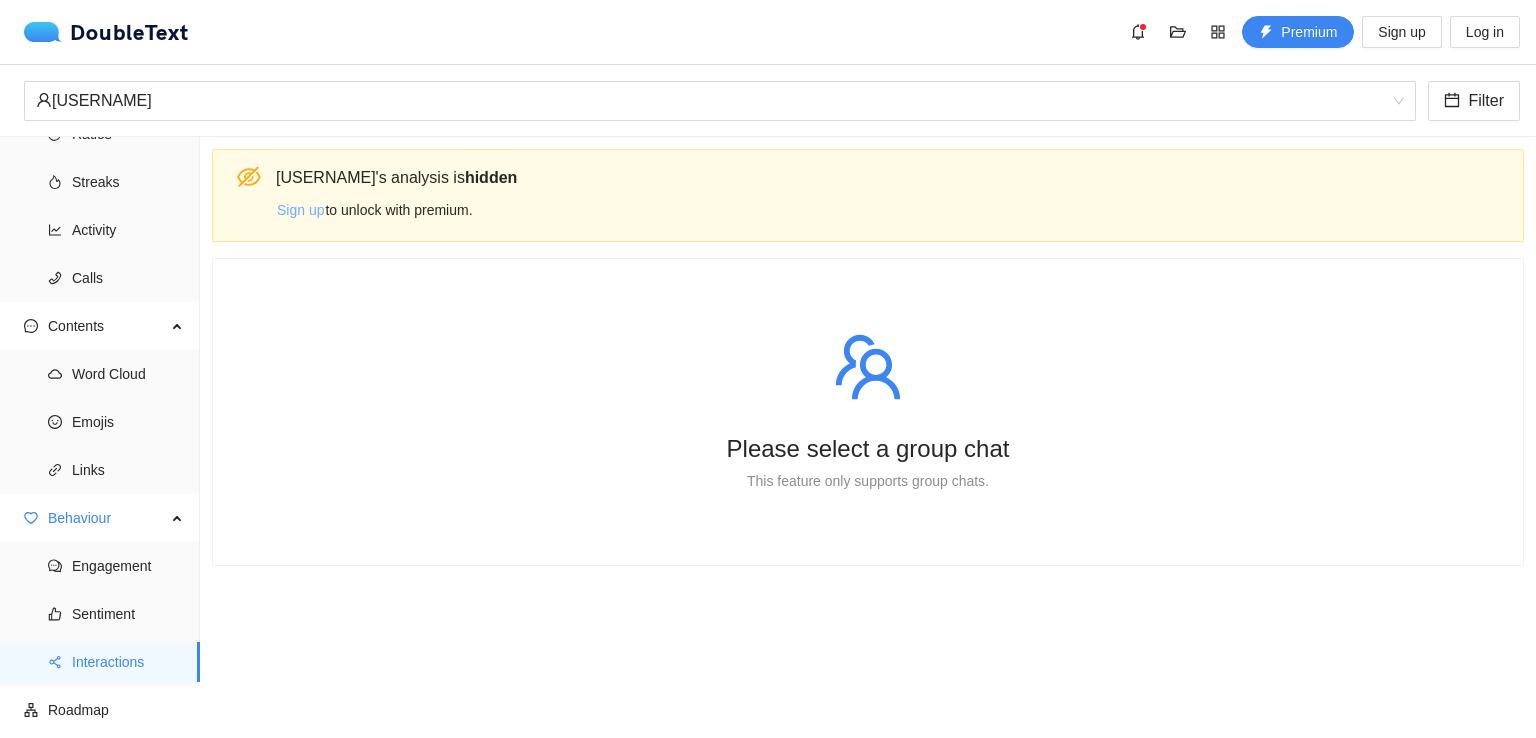 click on "Sign up" at bounding box center [300, 210] 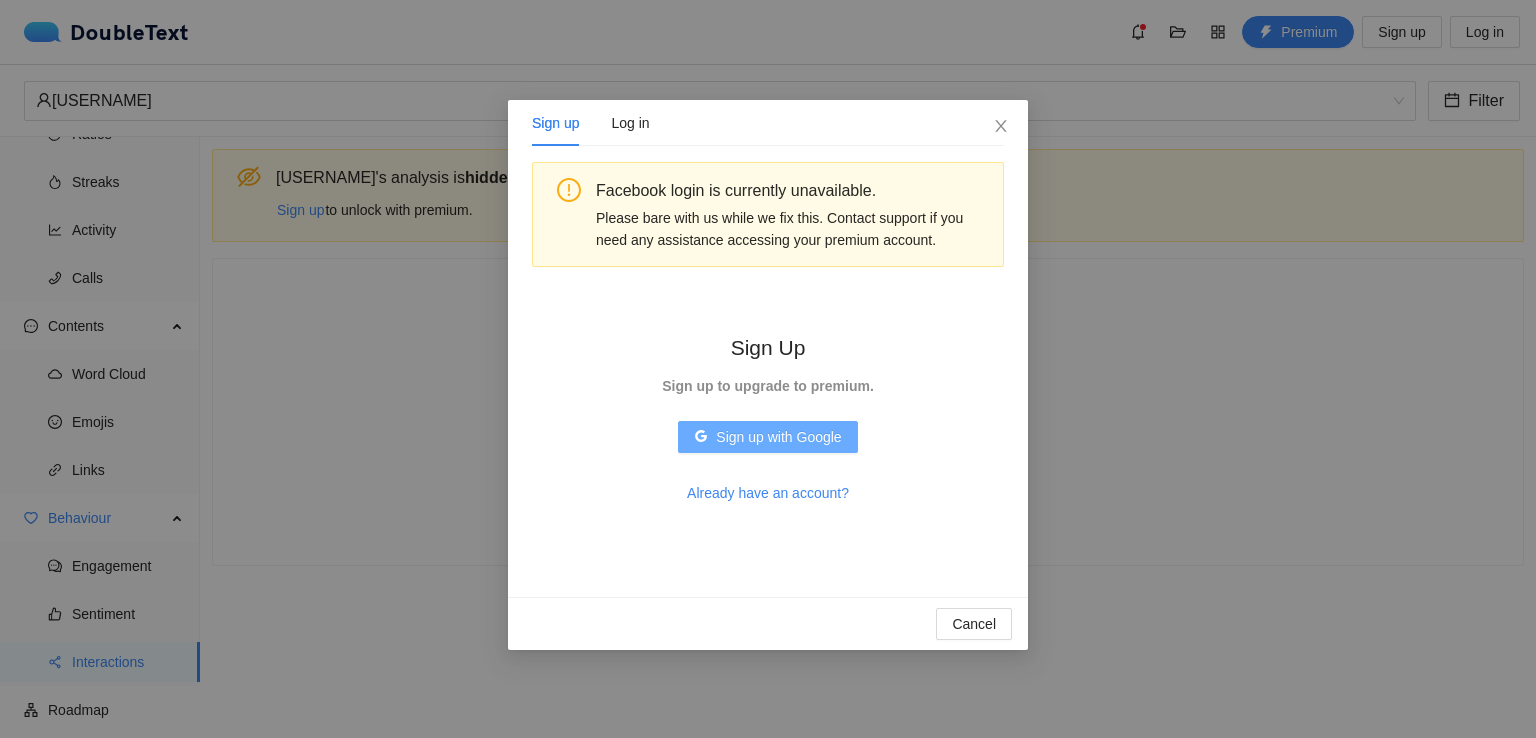 click on "Sign up with Google" at bounding box center (778, 437) 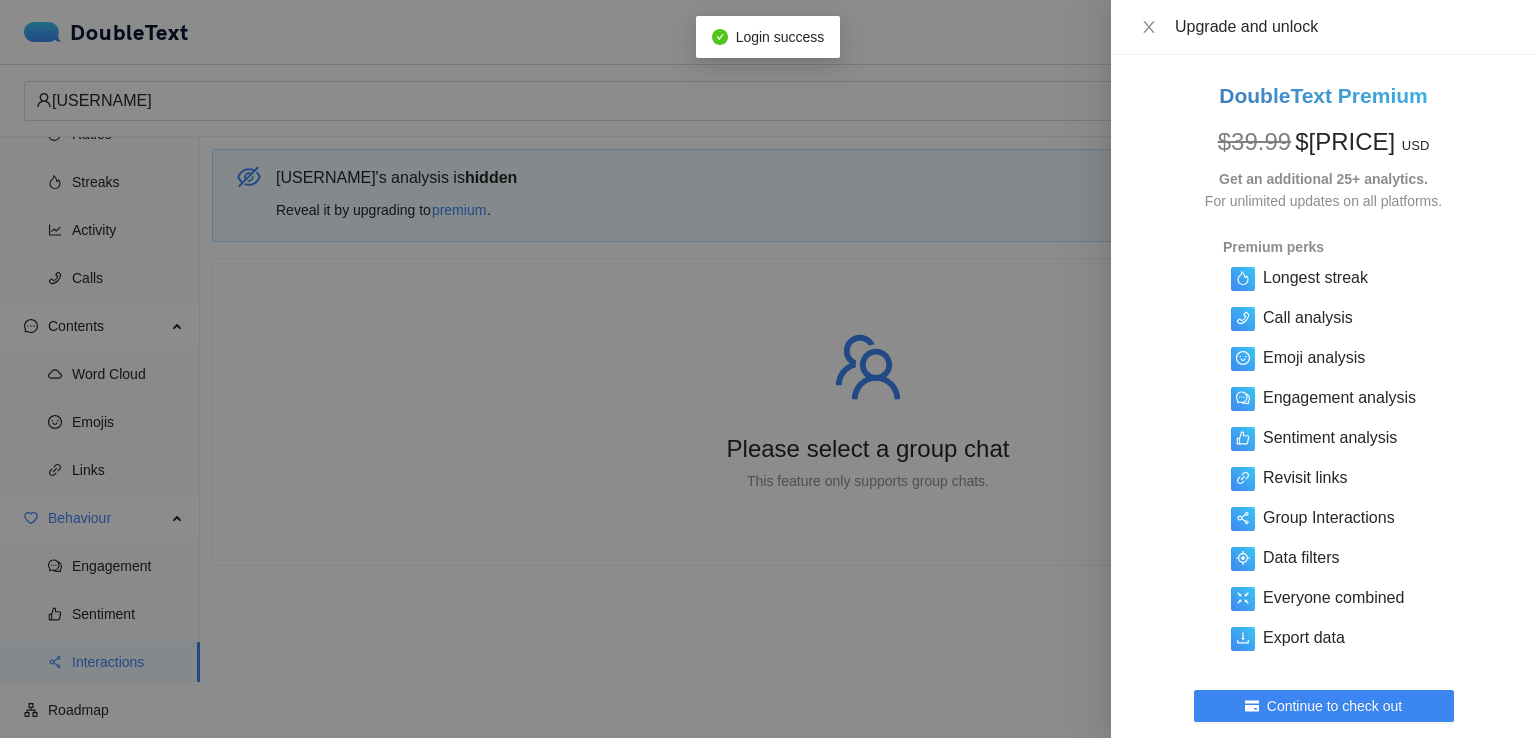 click at bounding box center (768, 369) 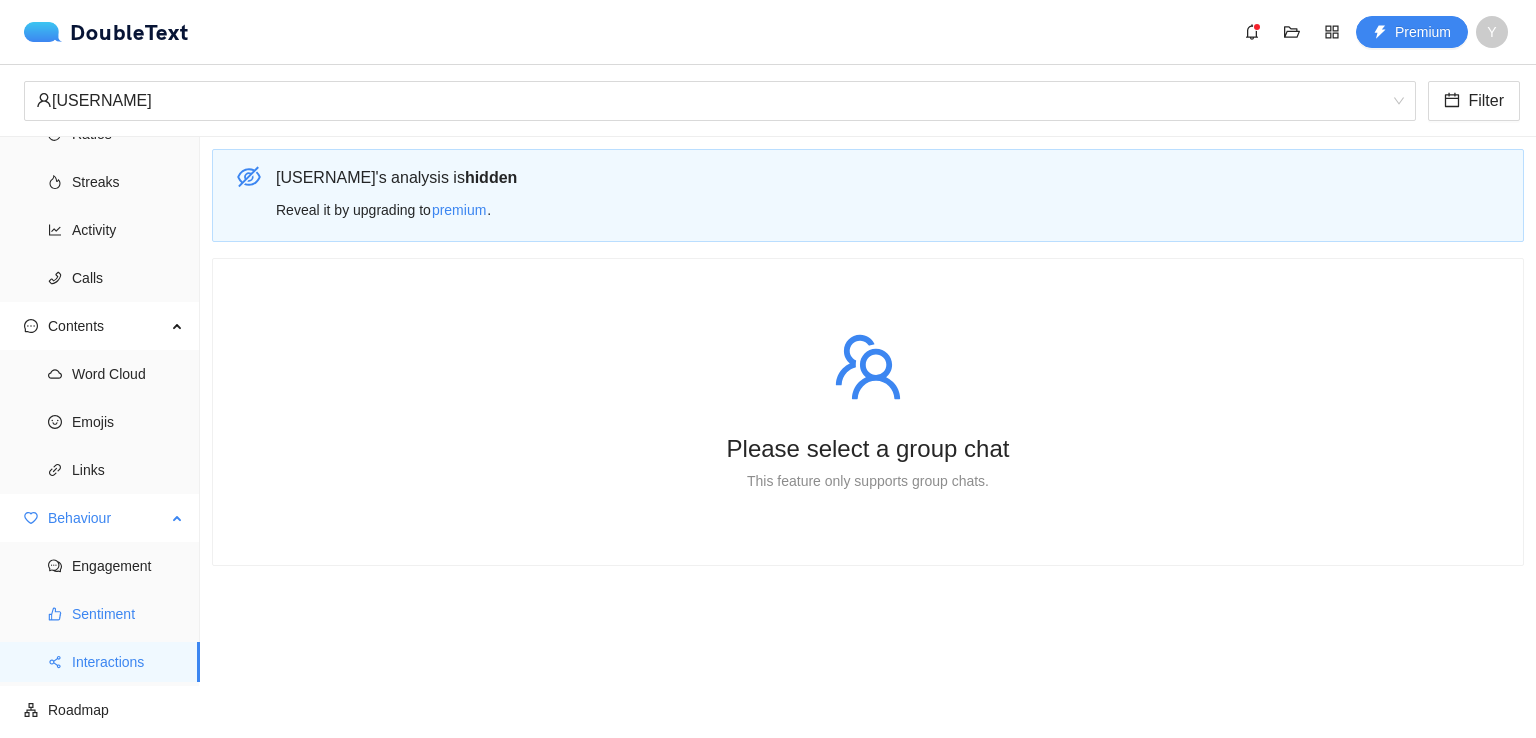 click on "Sentiment" at bounding box center (128, 614) 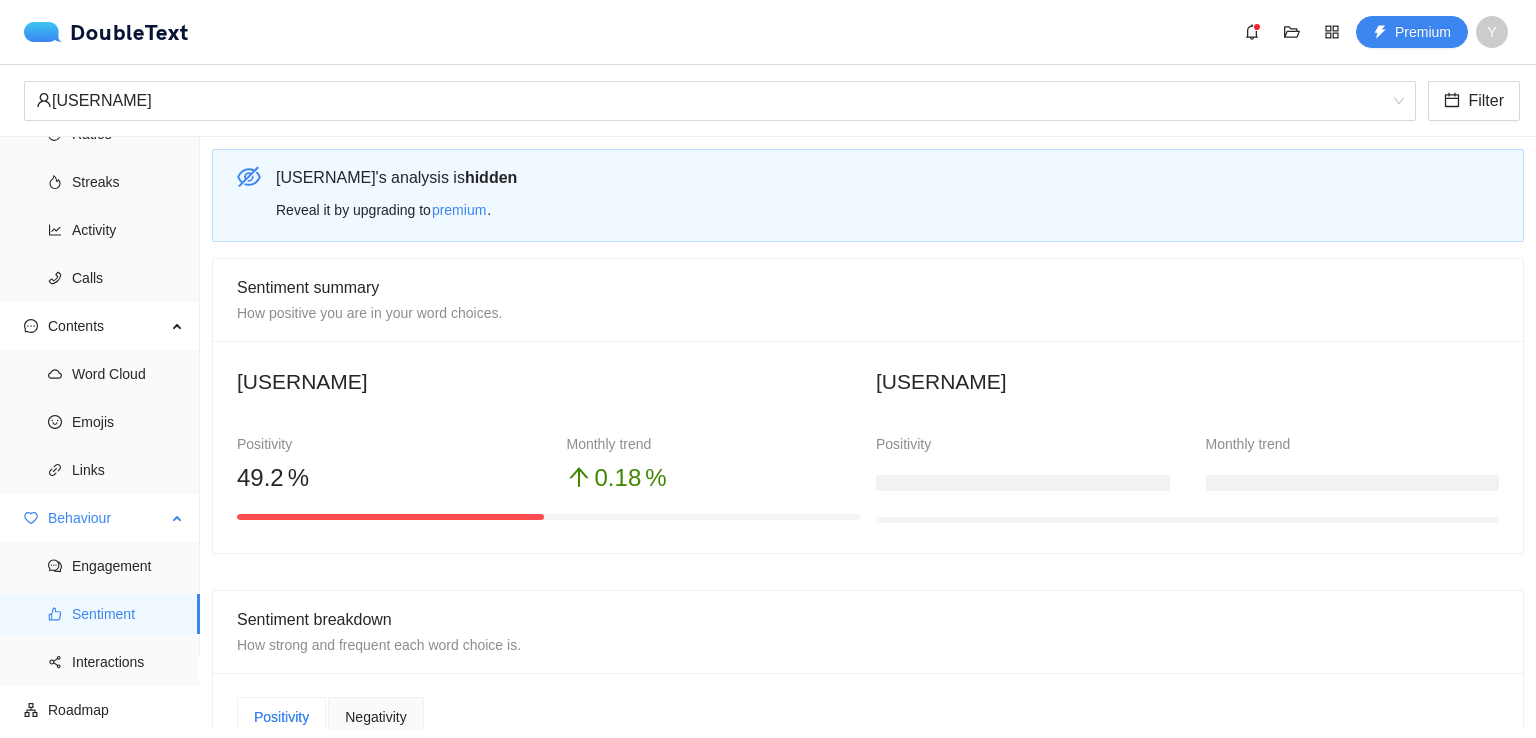 click on "Sentiment" at bounding box center (128, 614) 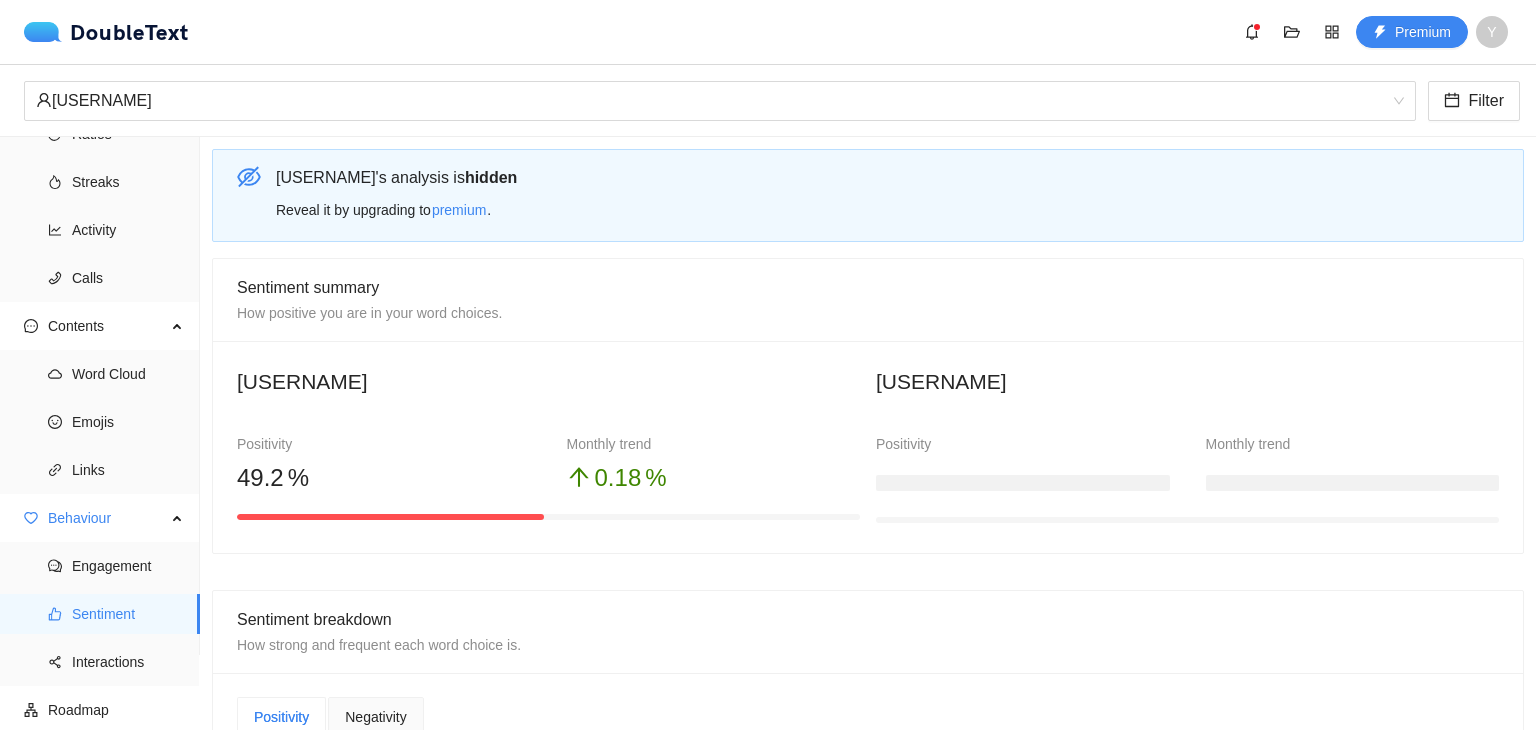 click at bounding box center [1023, 479] 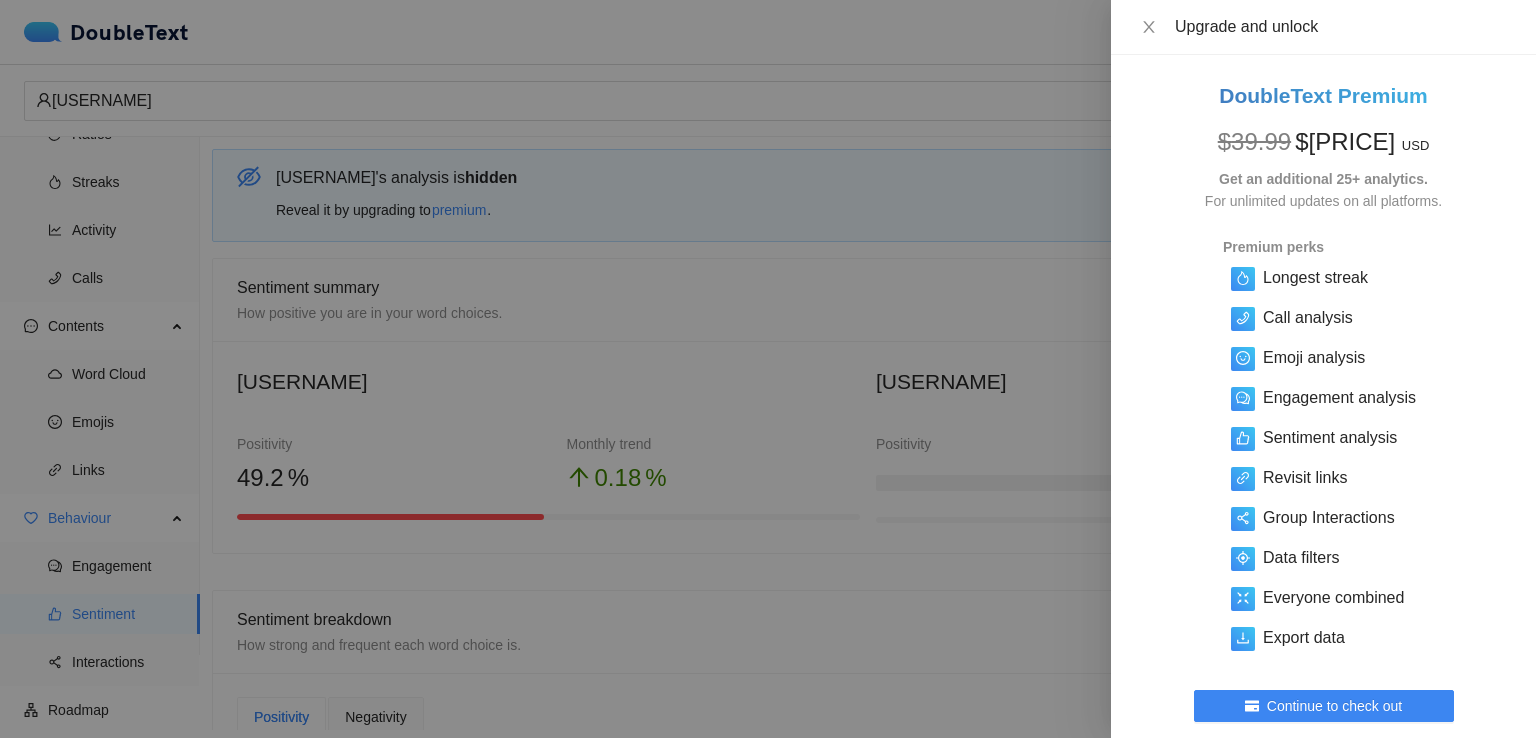 click at bounding box center (768, 369) 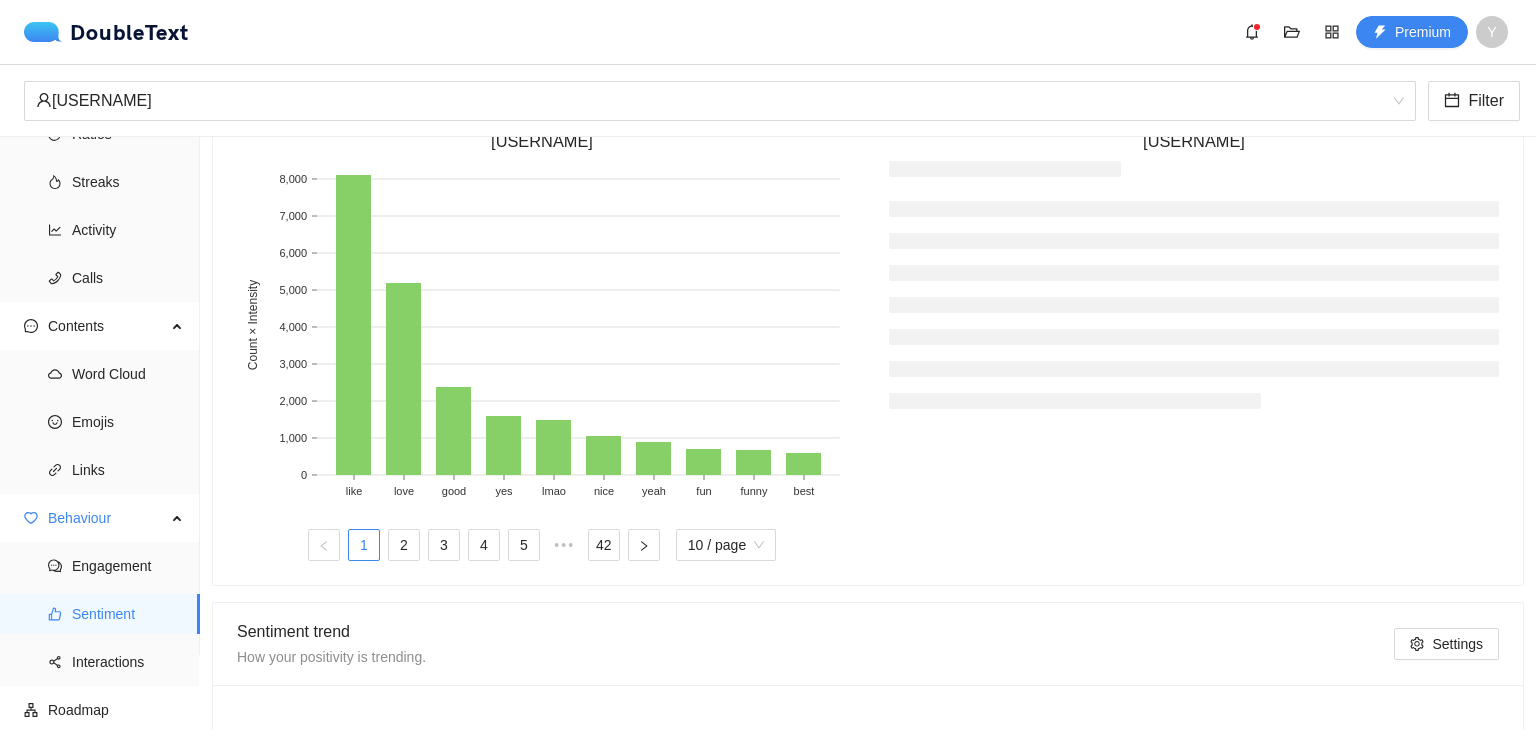 scroll, scrollTop: 760, scrollLeft: 0, axis: vertical 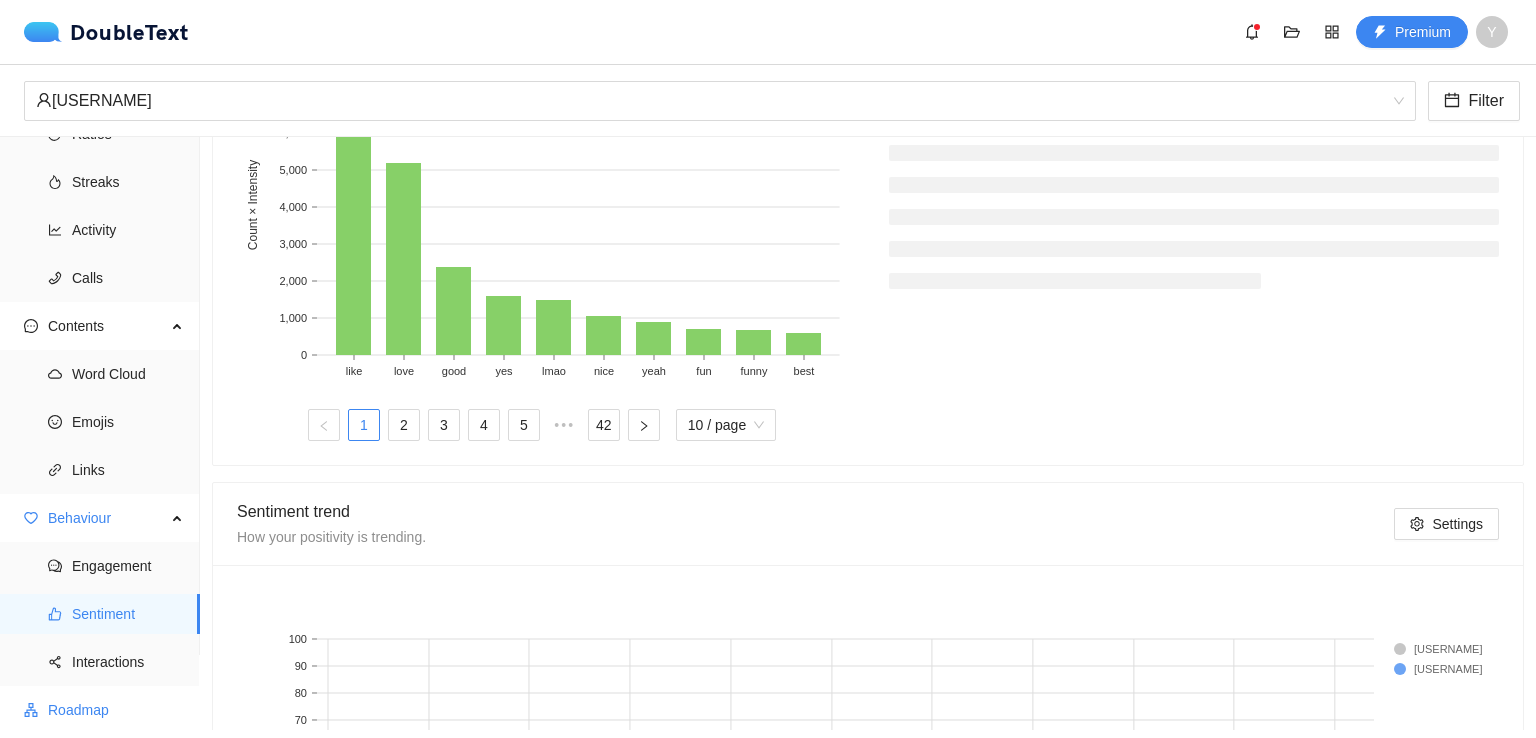 click on "Roadmap" at bounding box center (116, 710) 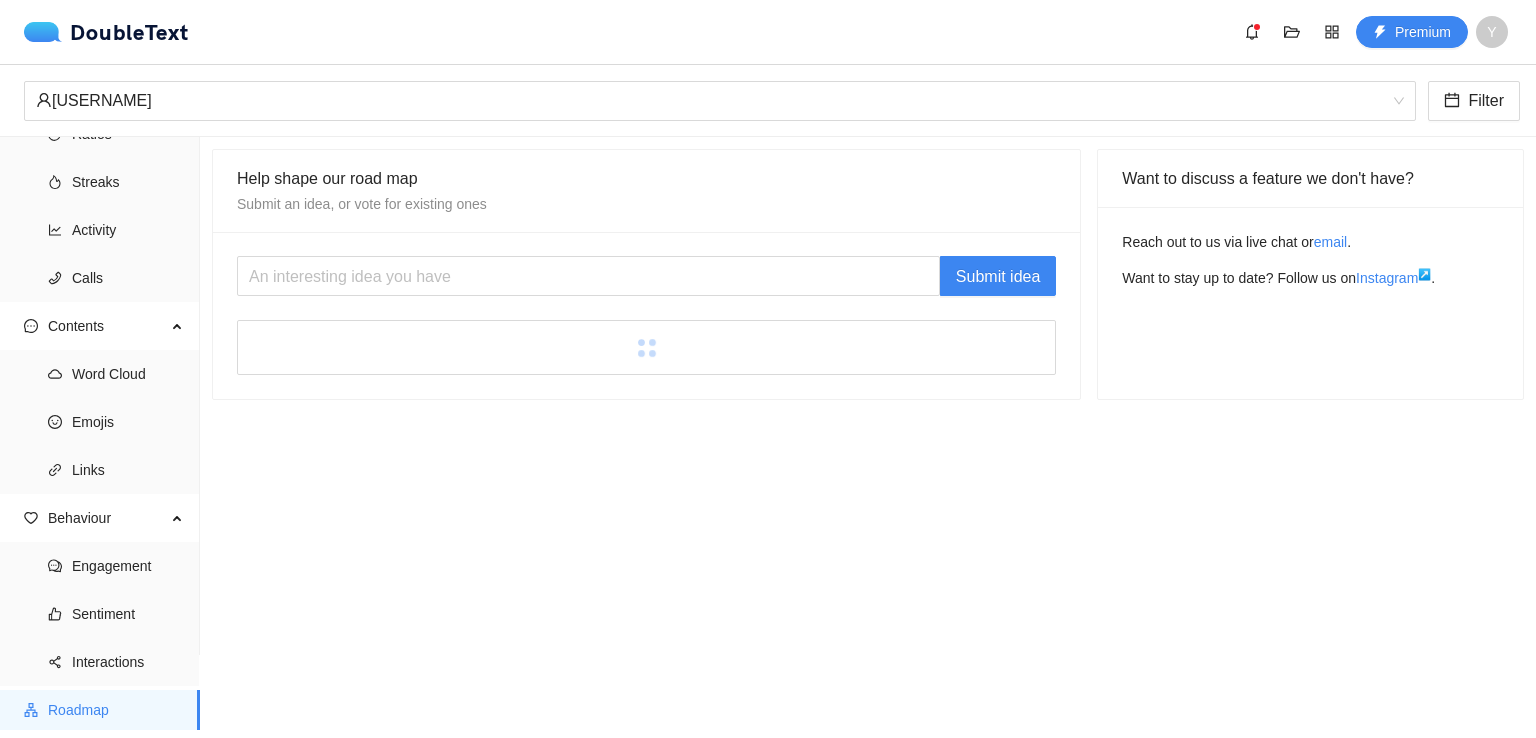 scroll, scrollTop: 0, scrollLeft: 0, axis: both 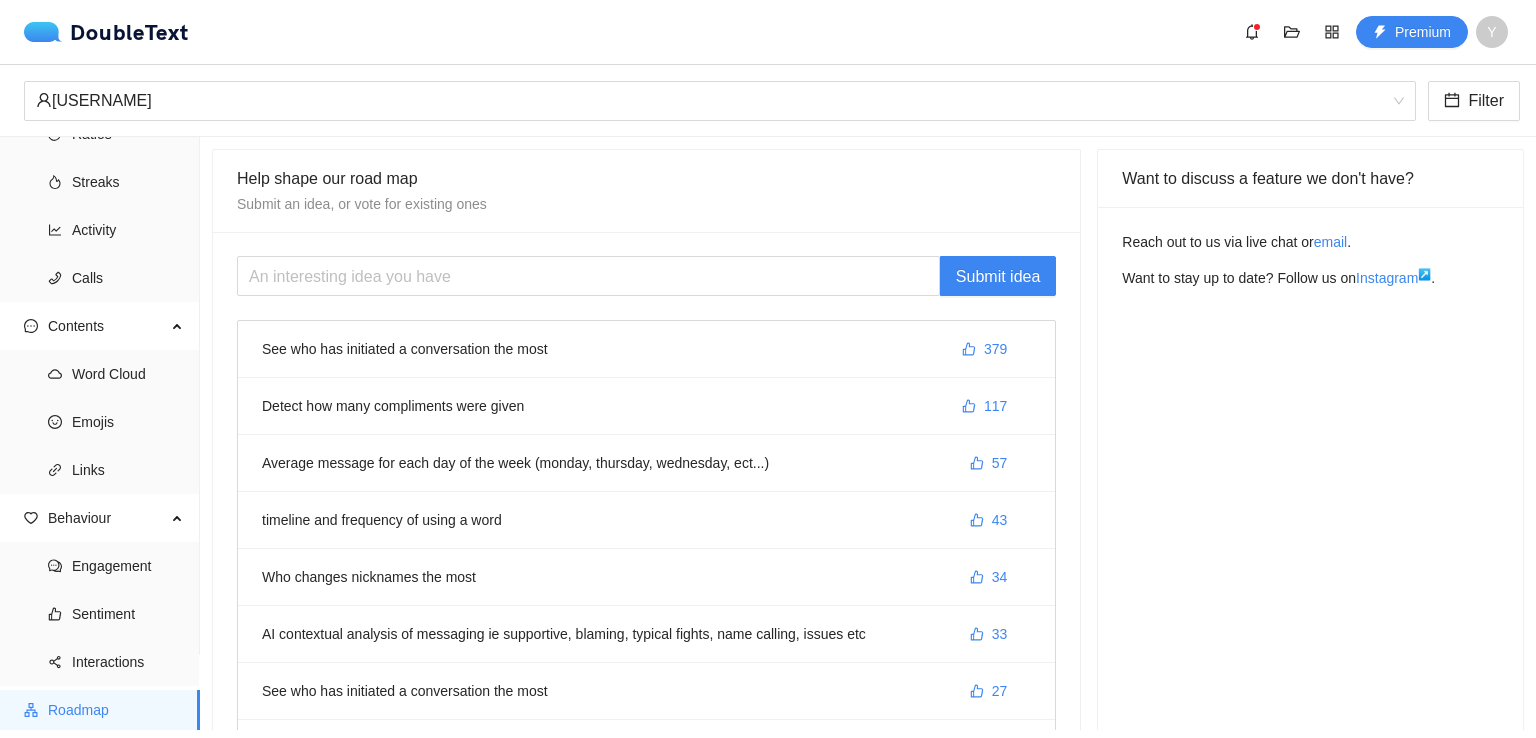 click on "See who has initiated a conversation the most  379" at bounding box center (646, 349) 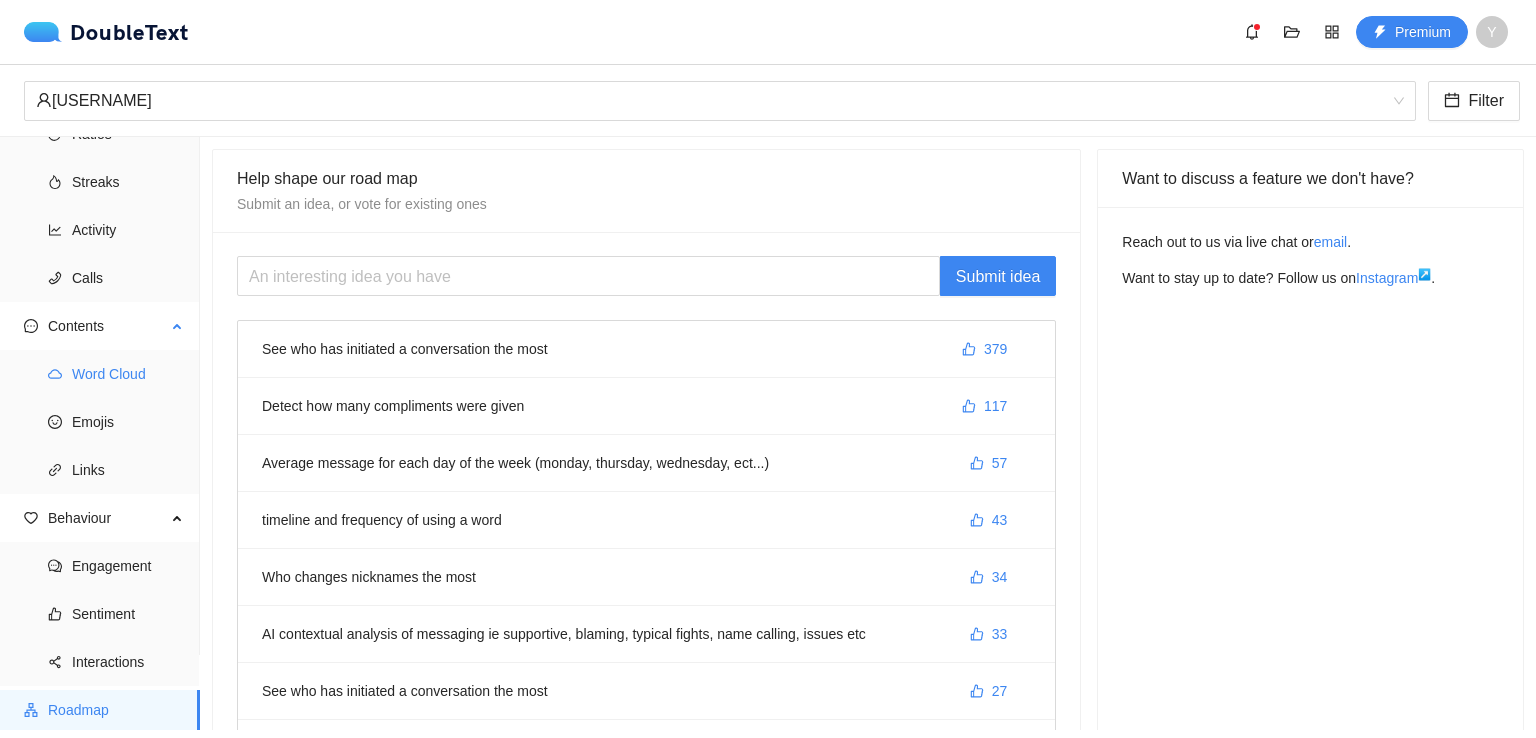 scroll, scrollTop: 0, scrollLeft: 0, axis: both 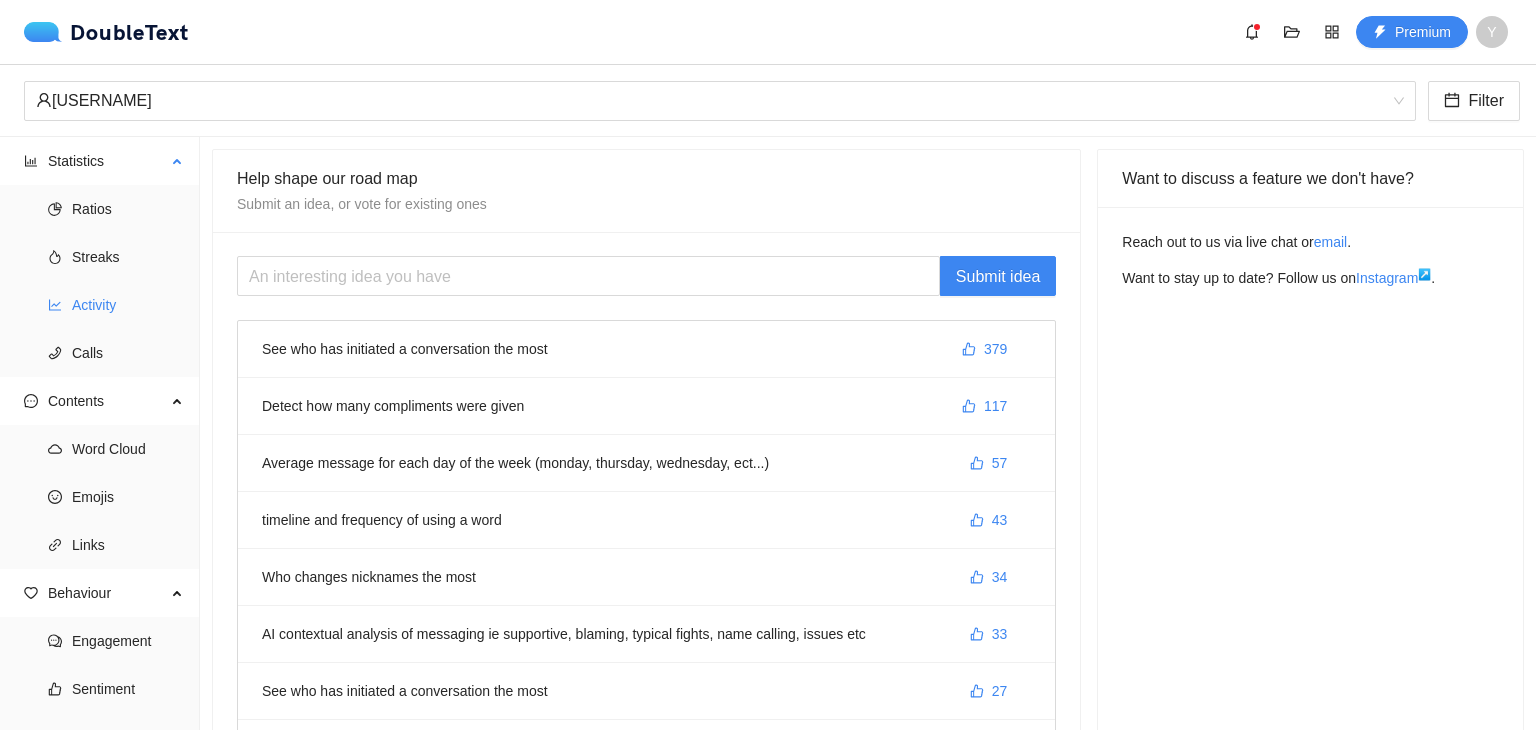 click on "Activity" at bounding box center [128, 305] 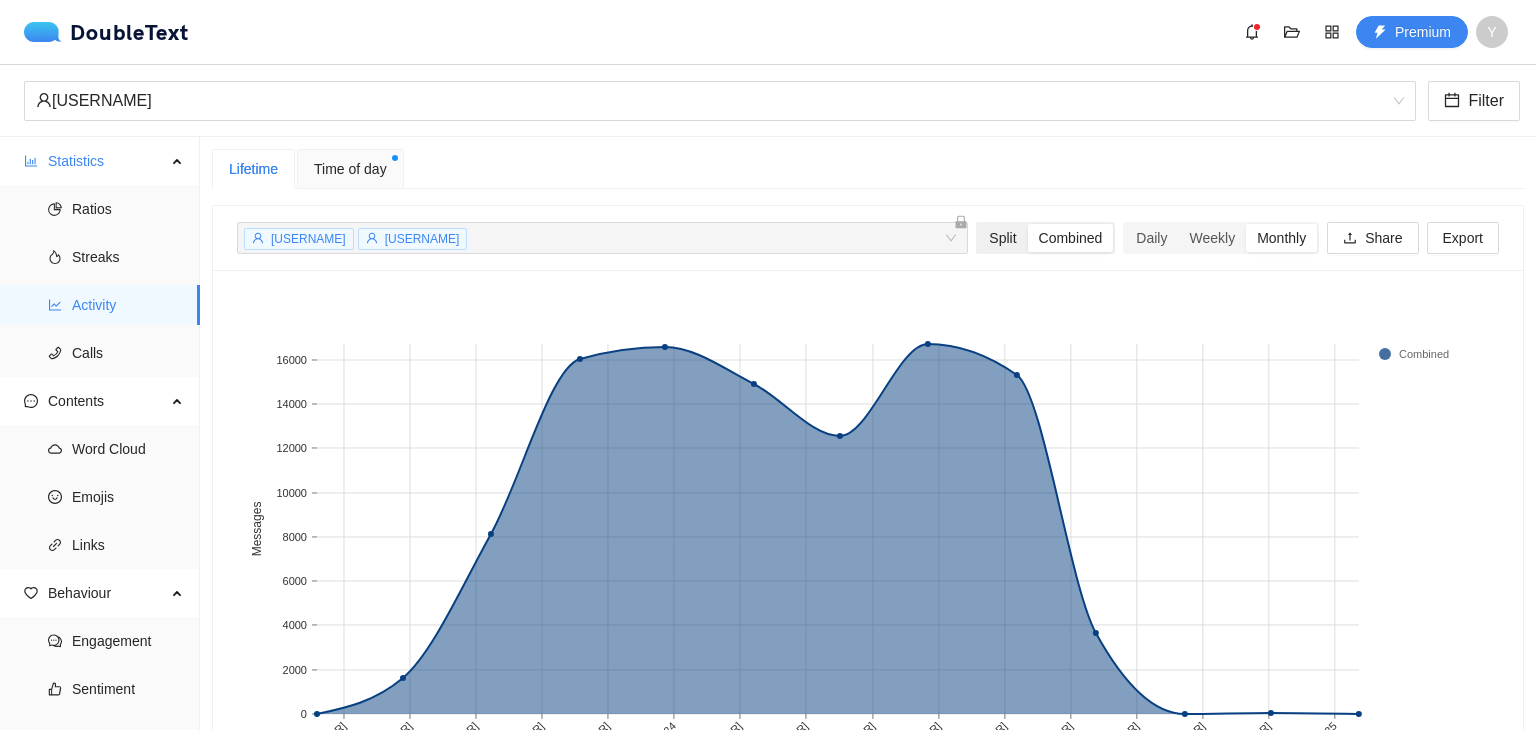 click on "Split" at bounding box center [1002, 238] 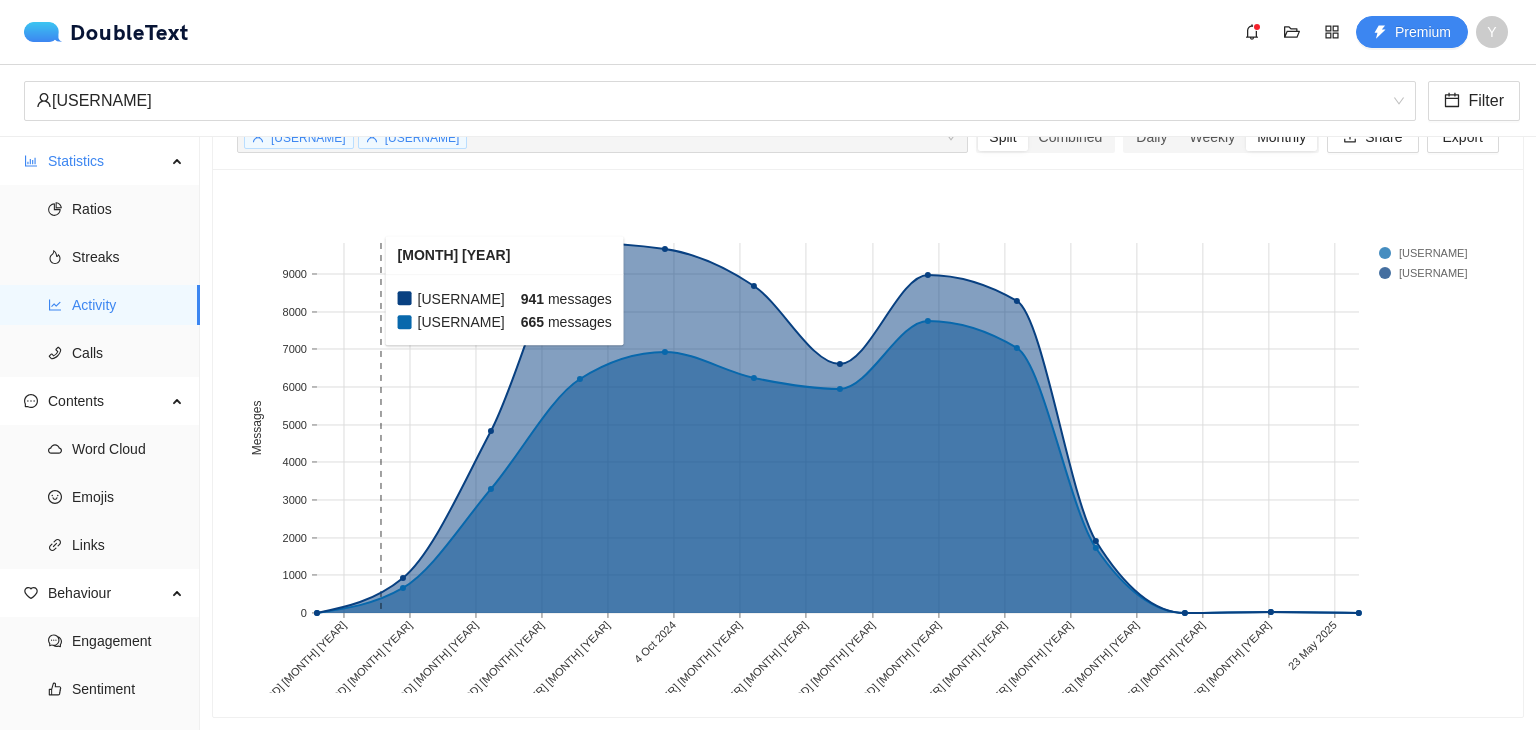 scroll, scrollTop: 0, scrollLeft: 0, axis: both 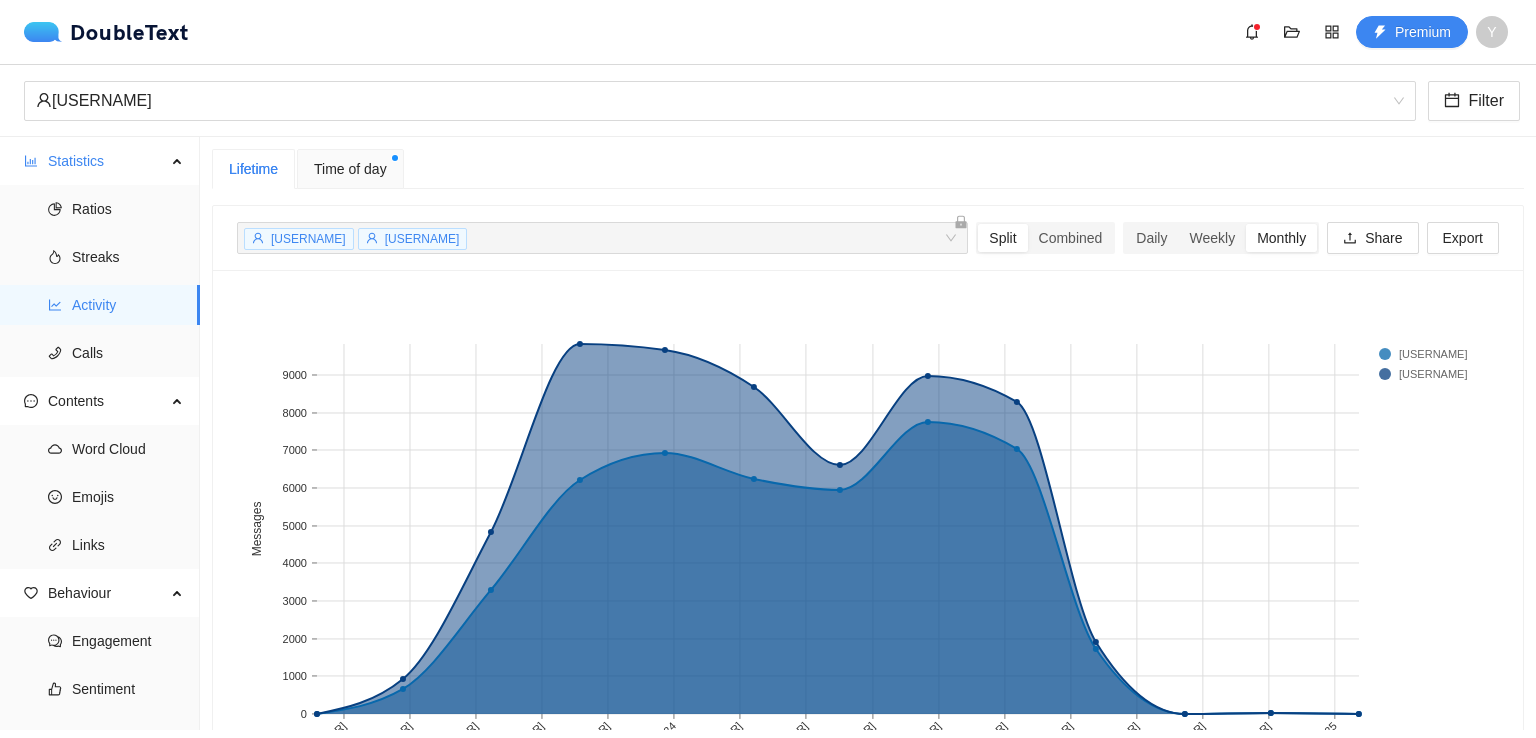 click on "Time of day" at bounding box center [350, 169] 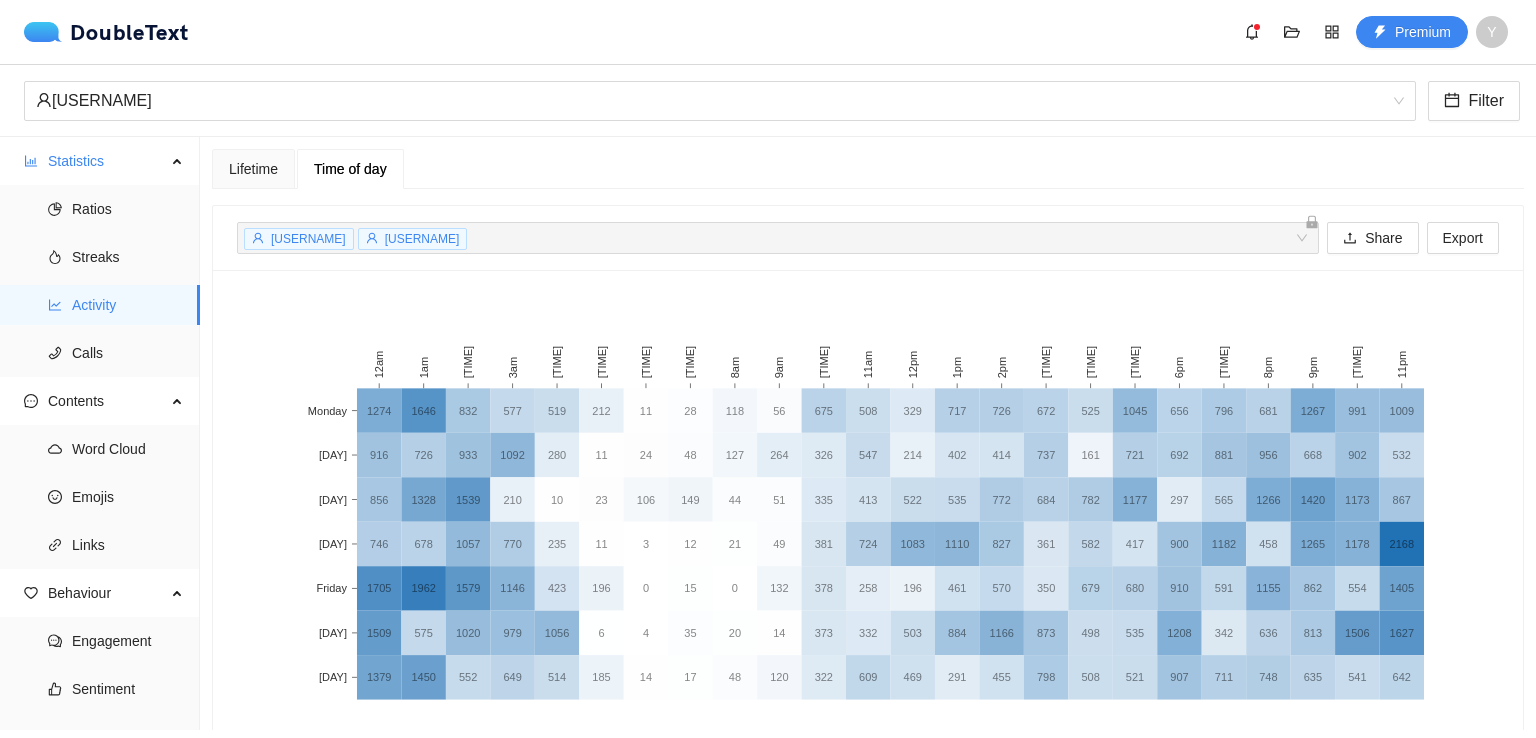 scroll, scrollTop: 115, scrollLeft: 0, axis: vertical 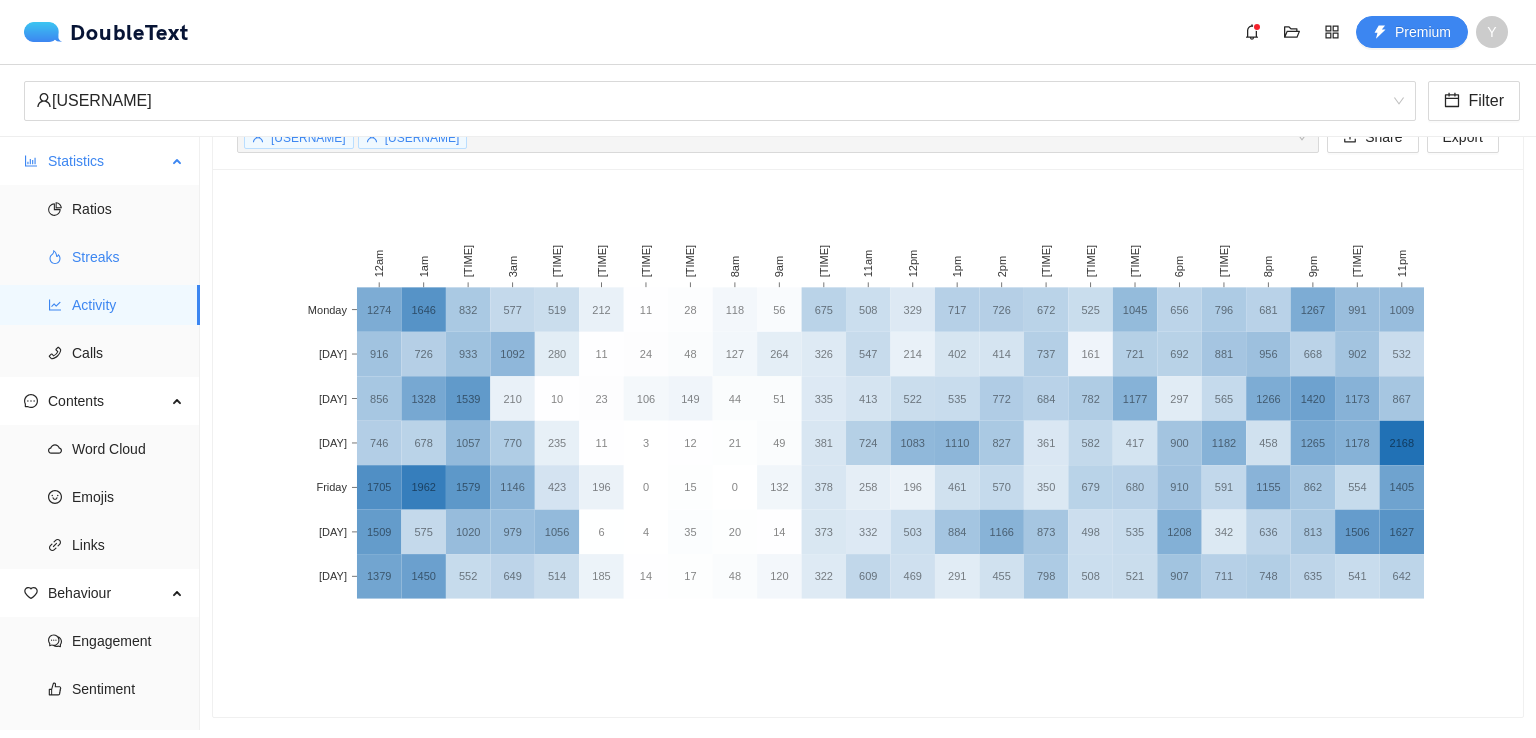 click on "Streaks" at bounding box center (128, 257) 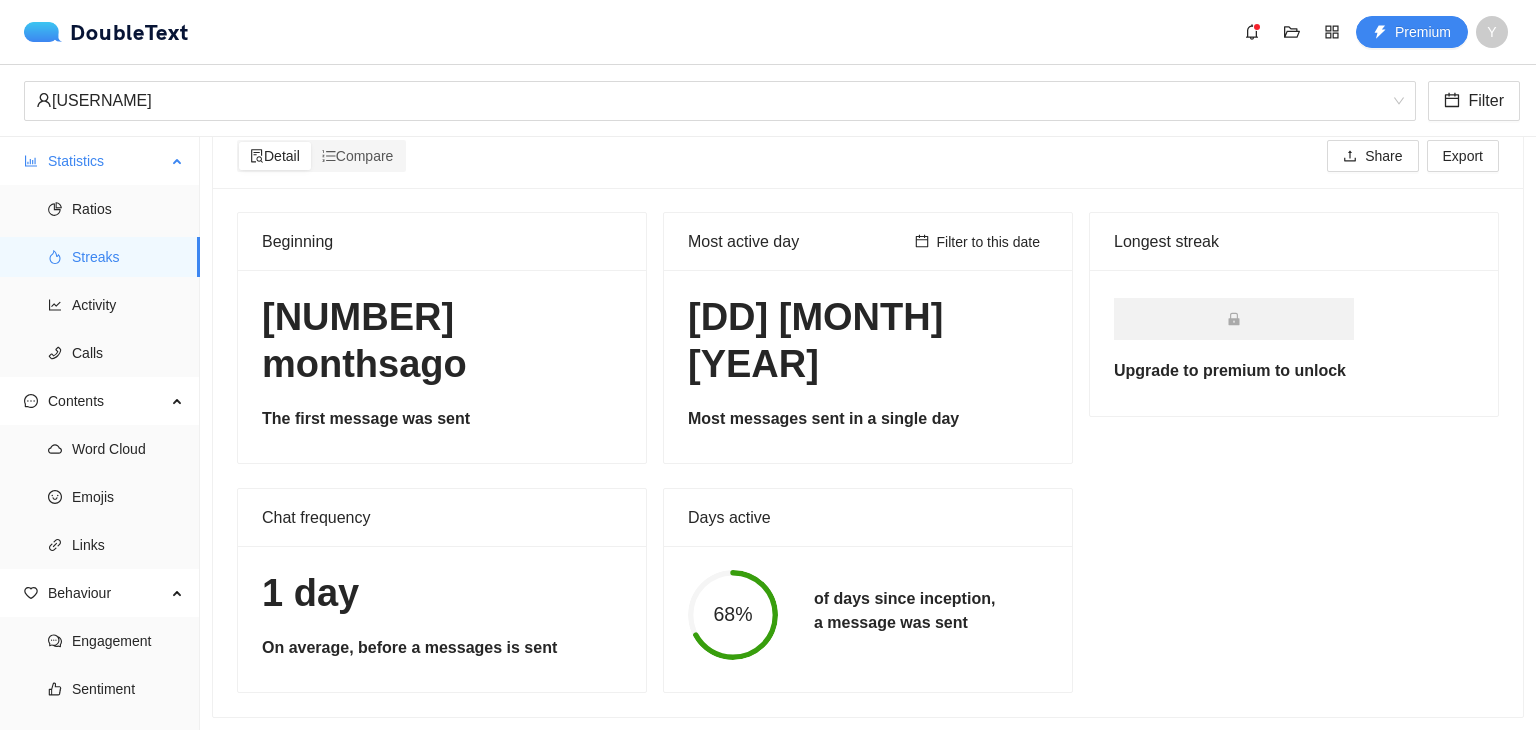 scroll, scrollTop: 0, scrollLeft: 0, axis: both 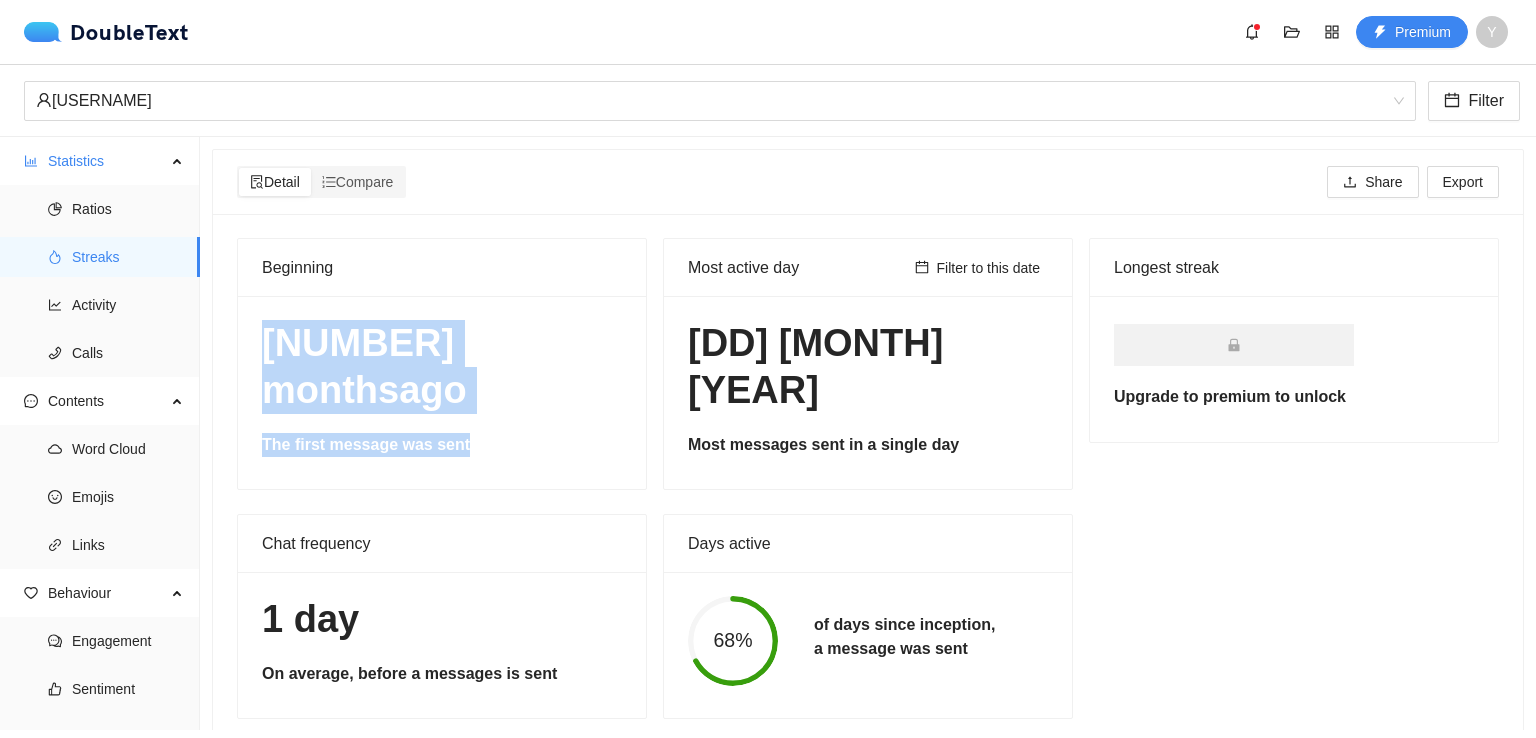 drag, startPoint x: 456, startPoint y: 401, endPoint x: 257, endPoint y: 329, distance: 211.62466 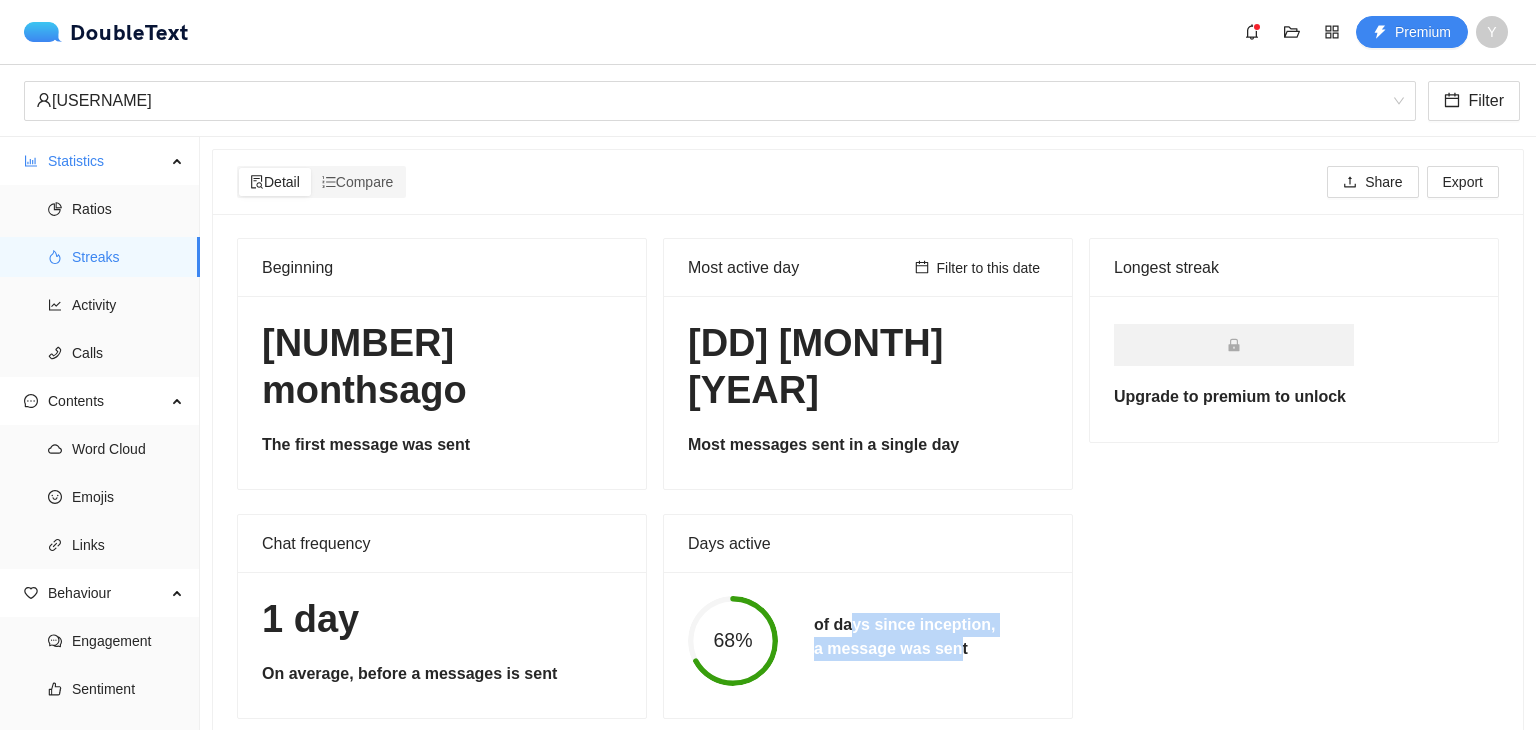 drag, startPoint x: 846, startPoint y: 585, endPoint x: 937, endPoint y: 598, distance: 91.92388 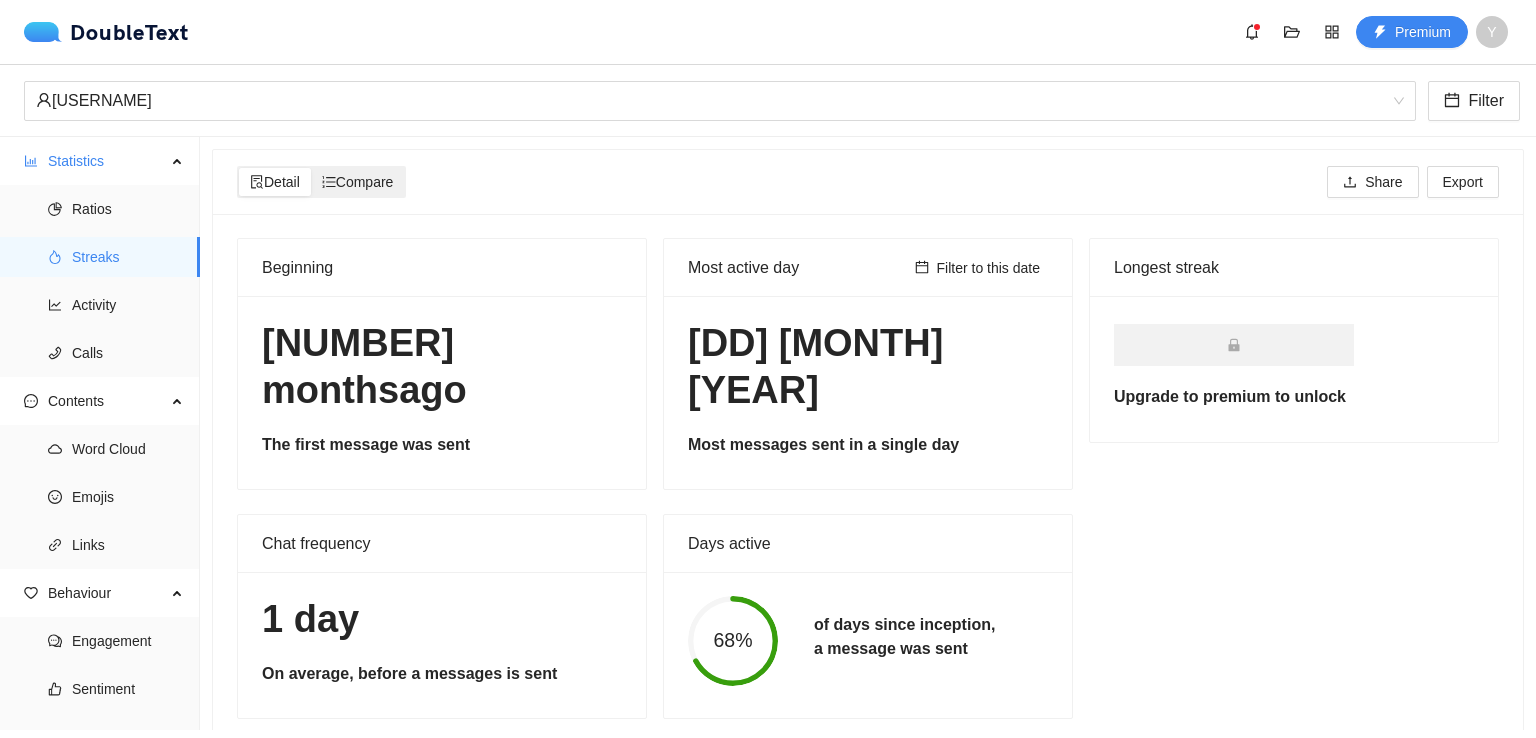 click on "Compare" at bounding box center (275, 182) 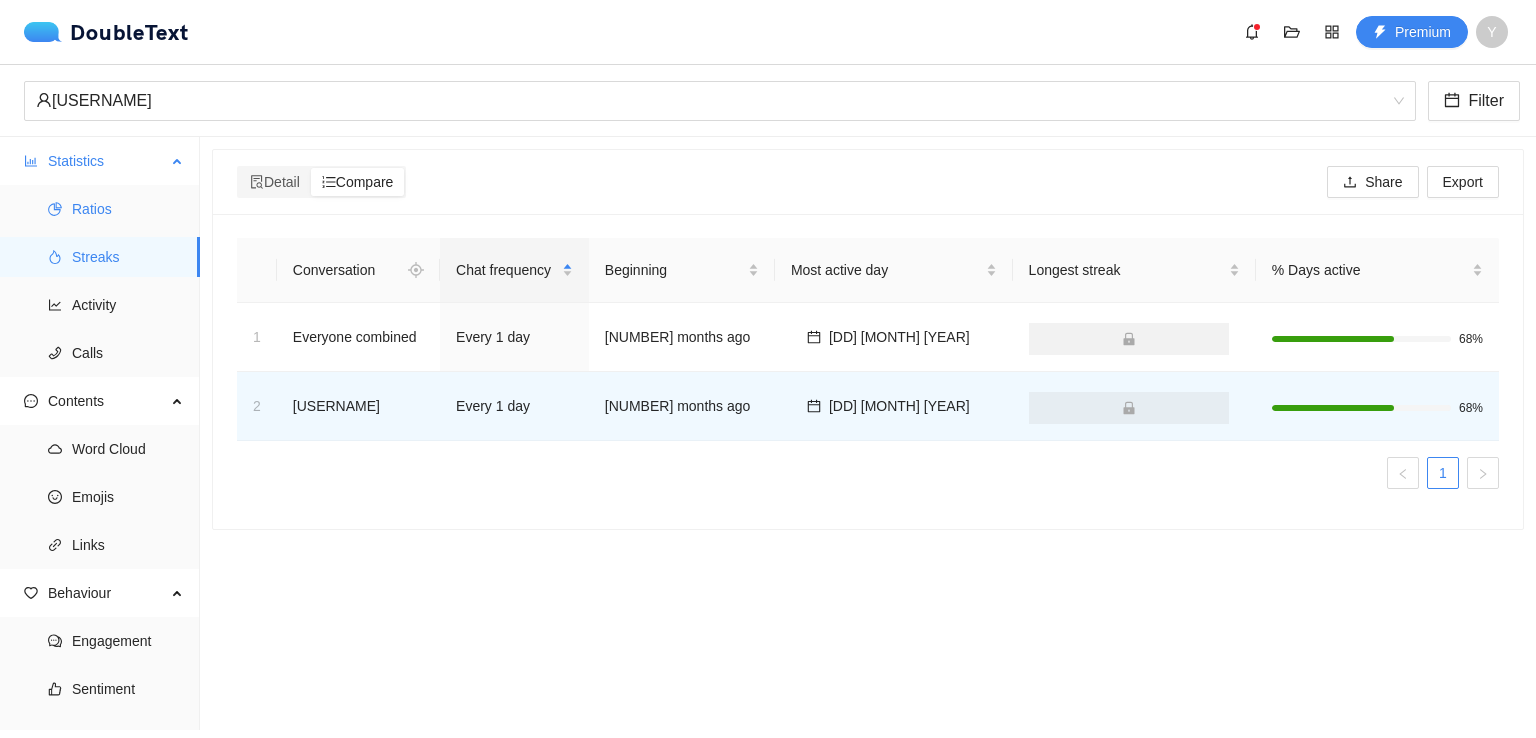 click on "Ratios" at bounding box center (128, 209) 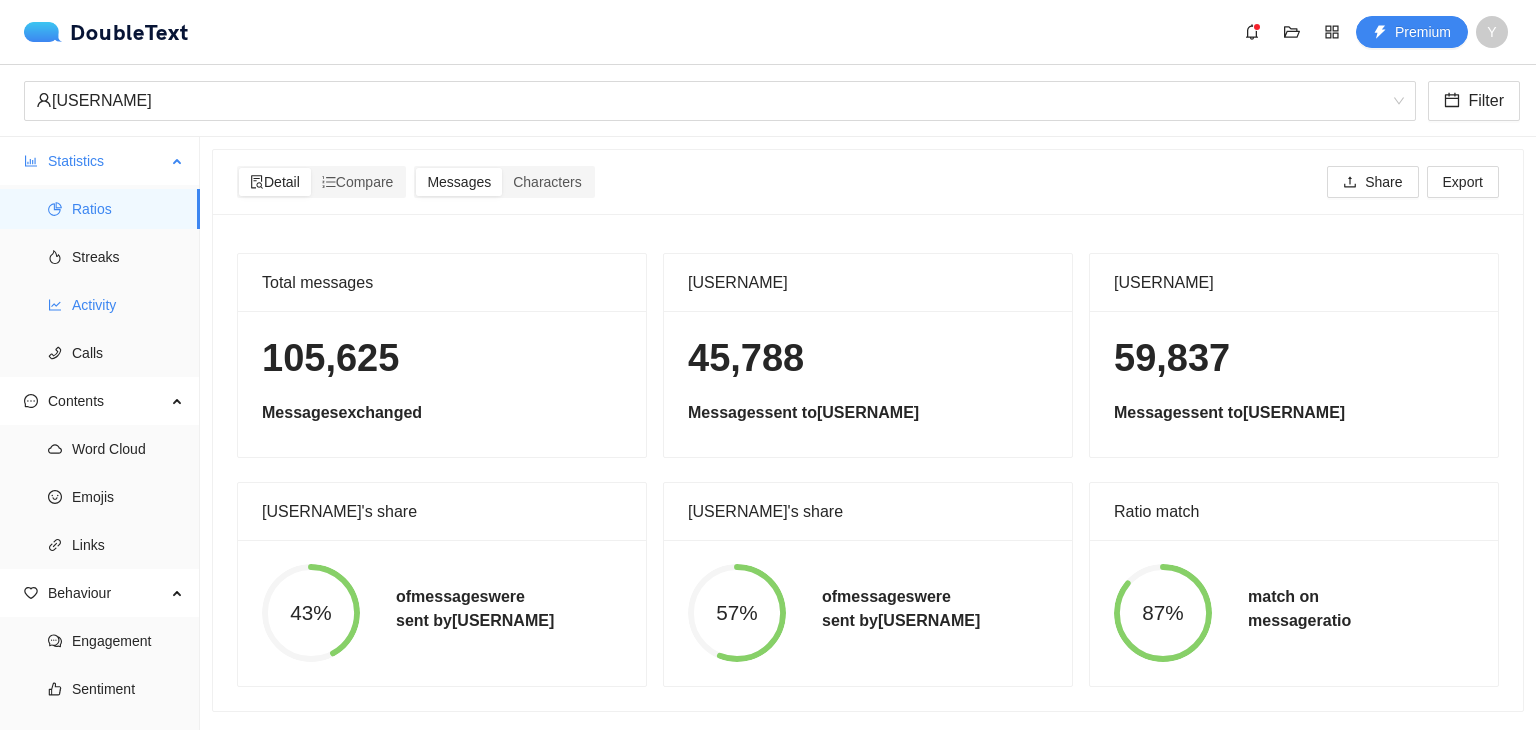 click on "Activity" at bounding box center [128, 305] 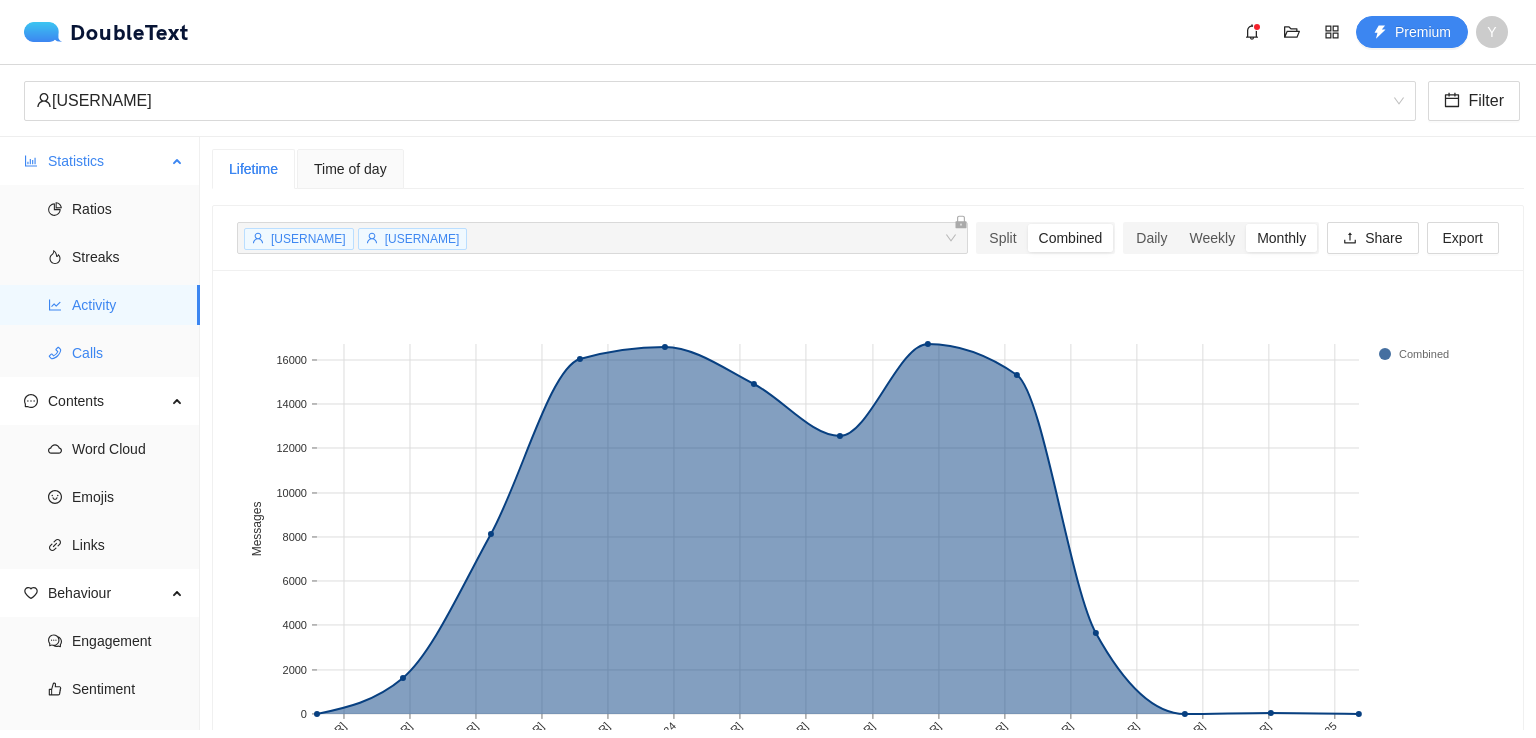 click on "Calls" at bounding box center [128, 353] 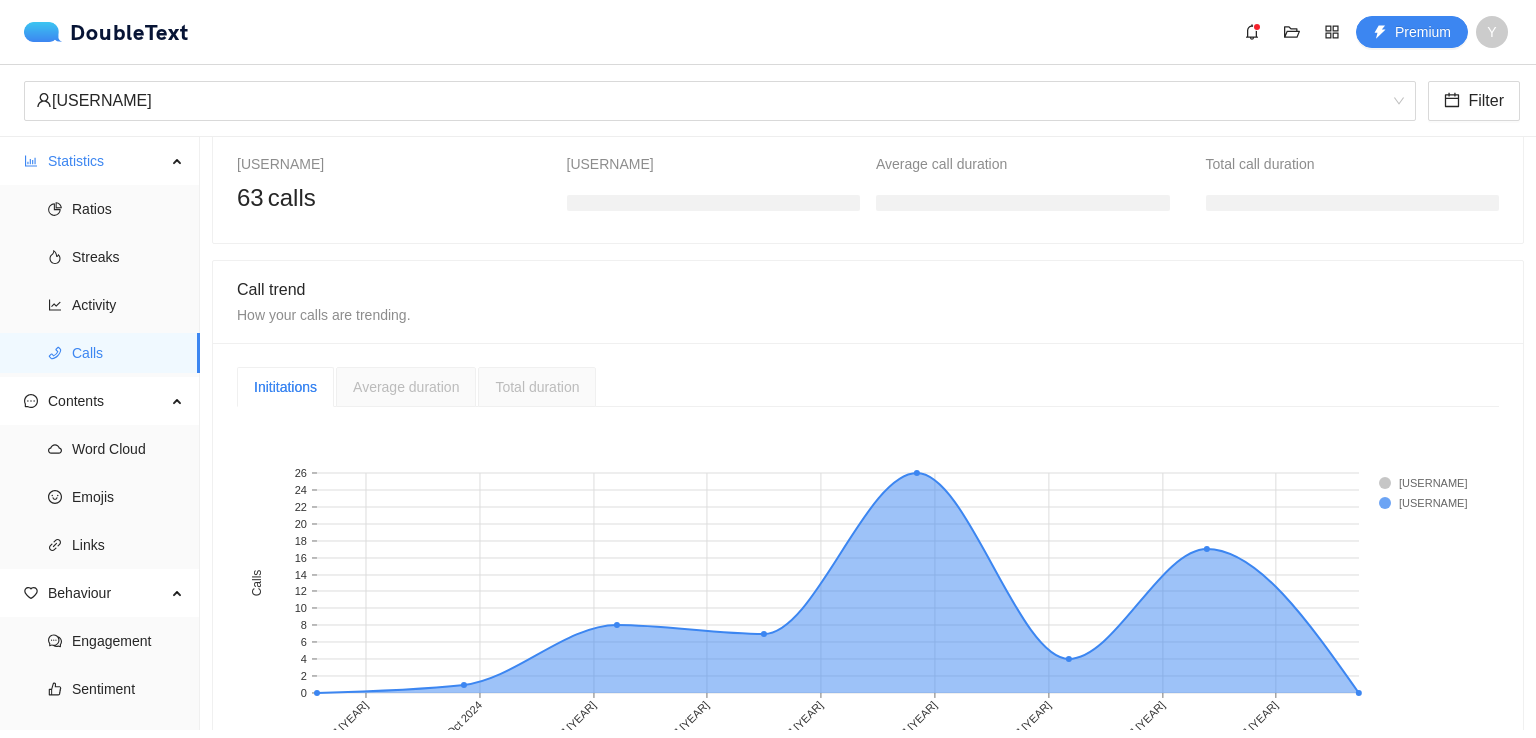 scroll, scrollTop: 304, scrollLeft: 0, axis: vertical 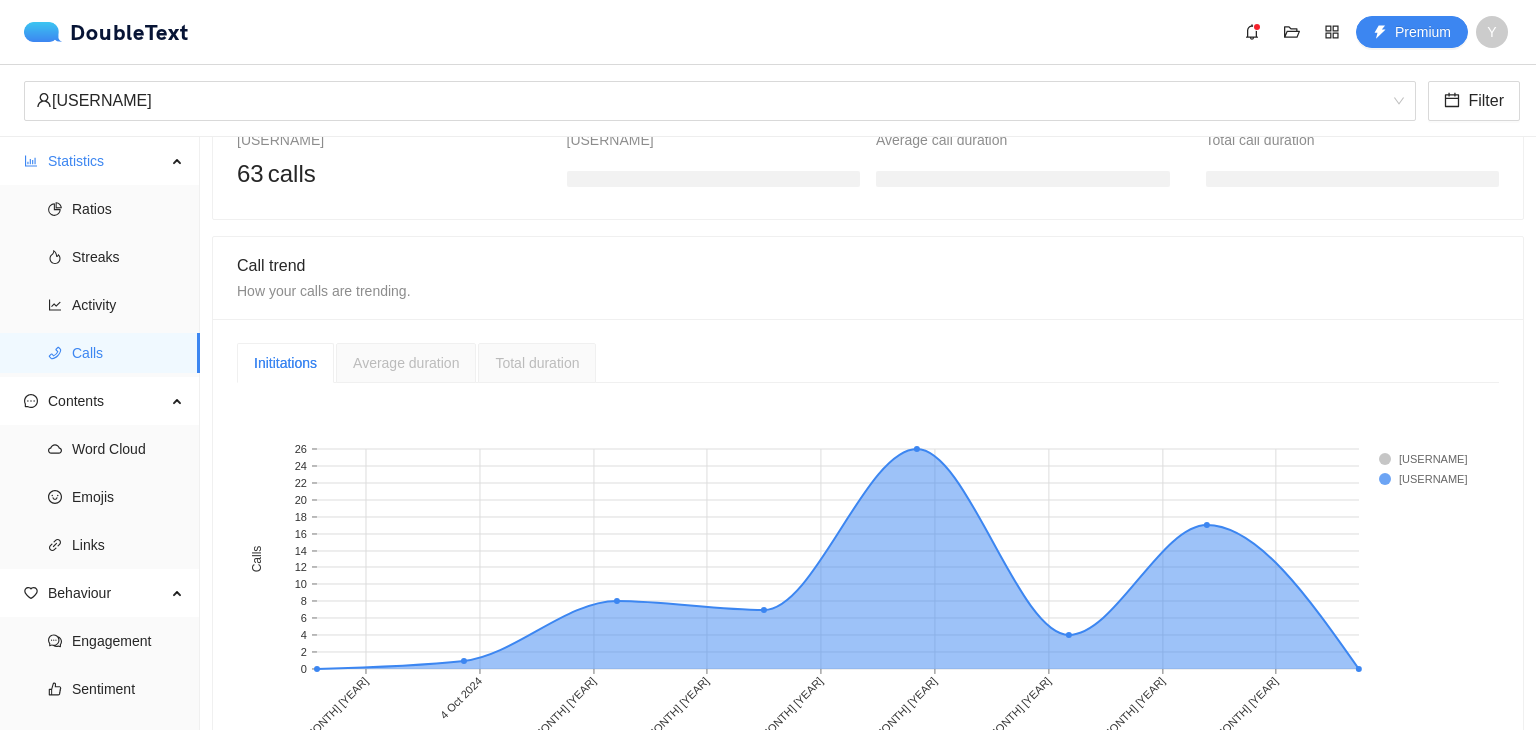 click on "Average duration" at bounding box center (406, 363) 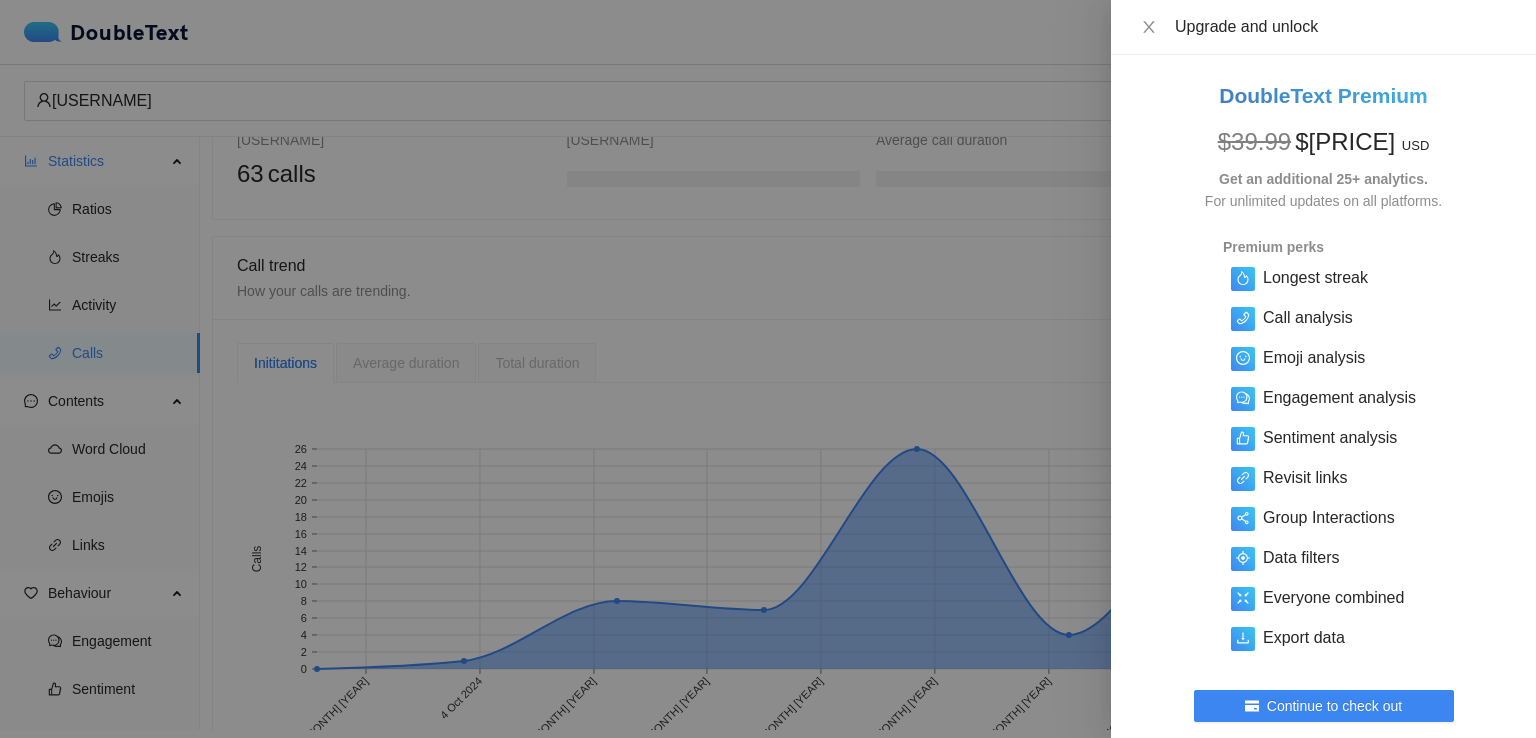 click at bounding box center (768, 369) 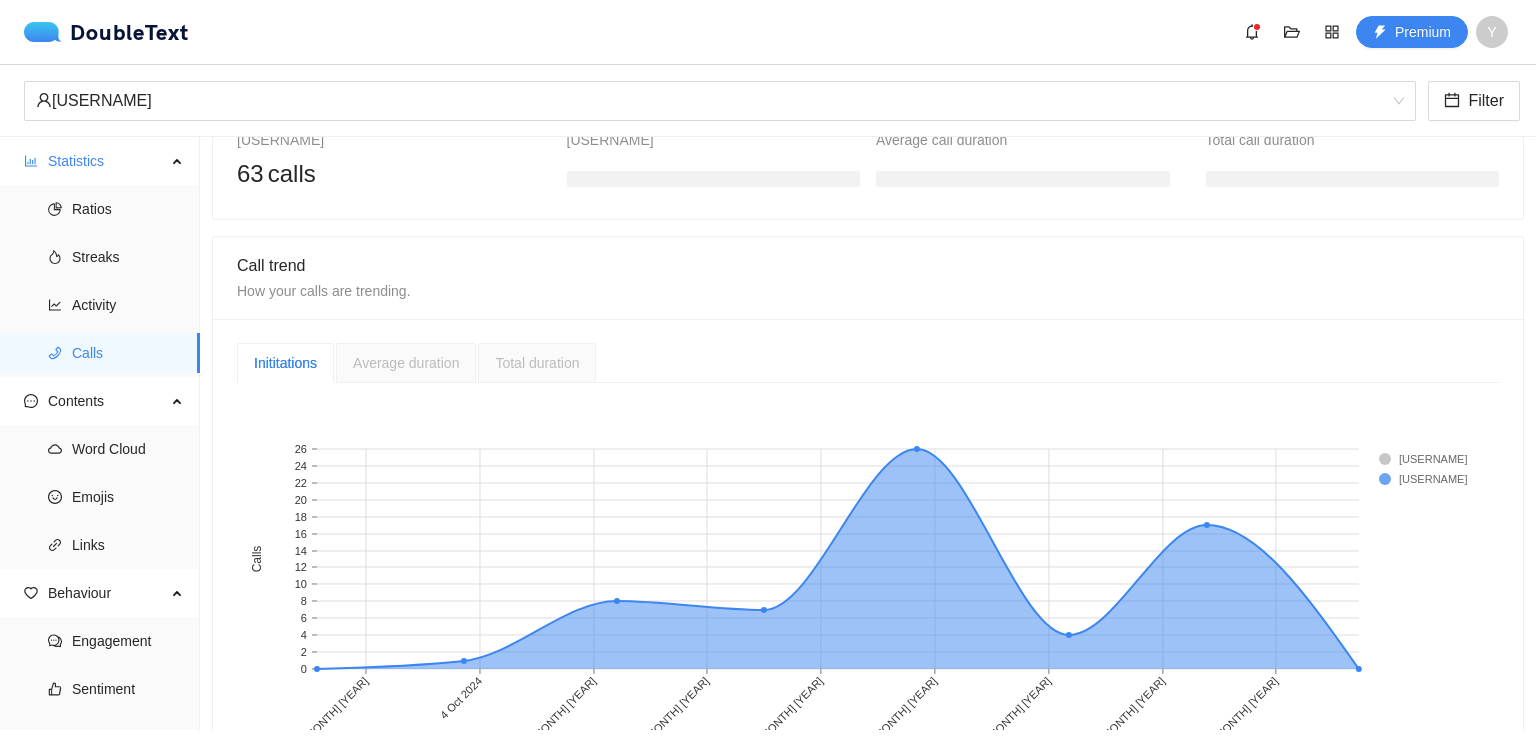 scroll, scrollTop: 373, scrollLeft: 0, axis: vertical 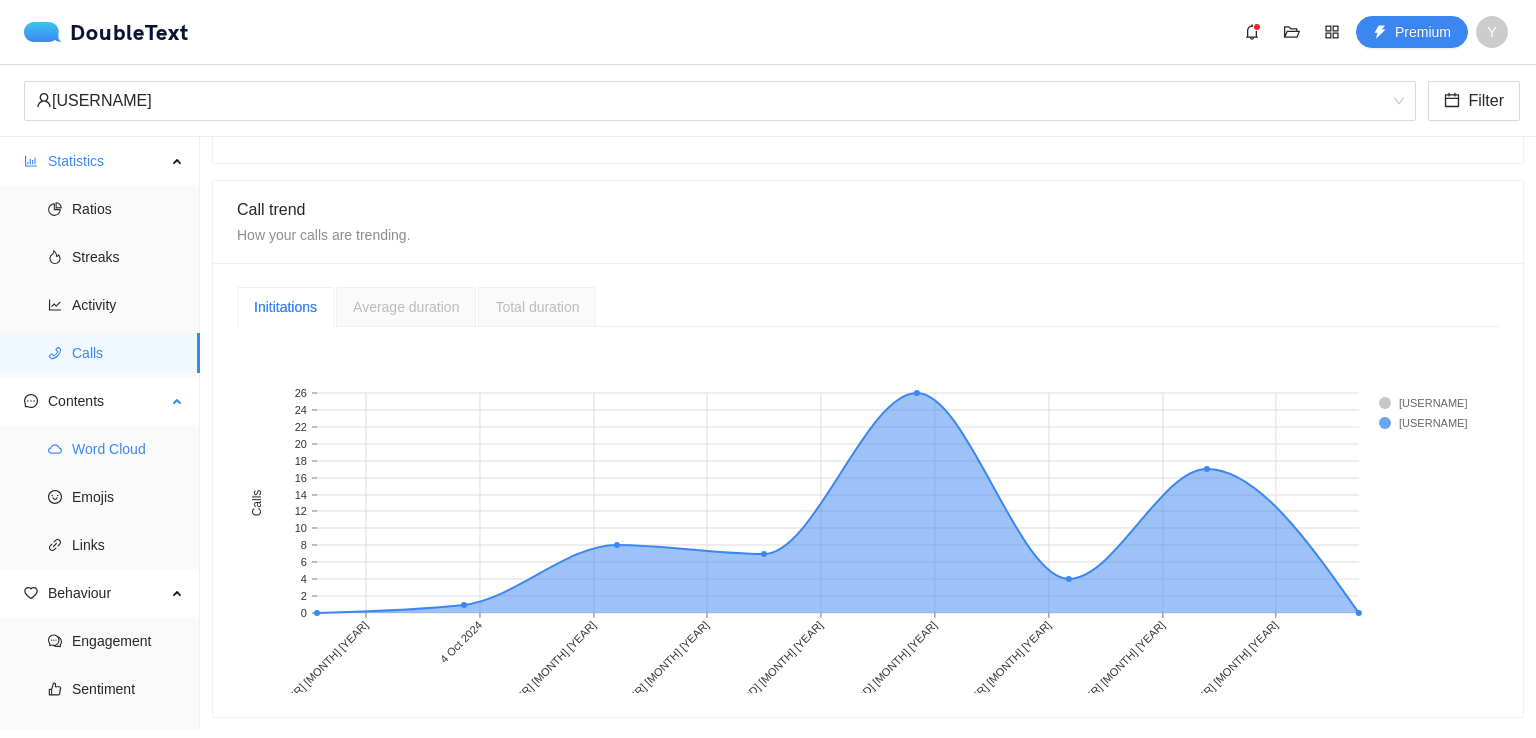 click on "Word Cloud" at bounding box center (128, 449) 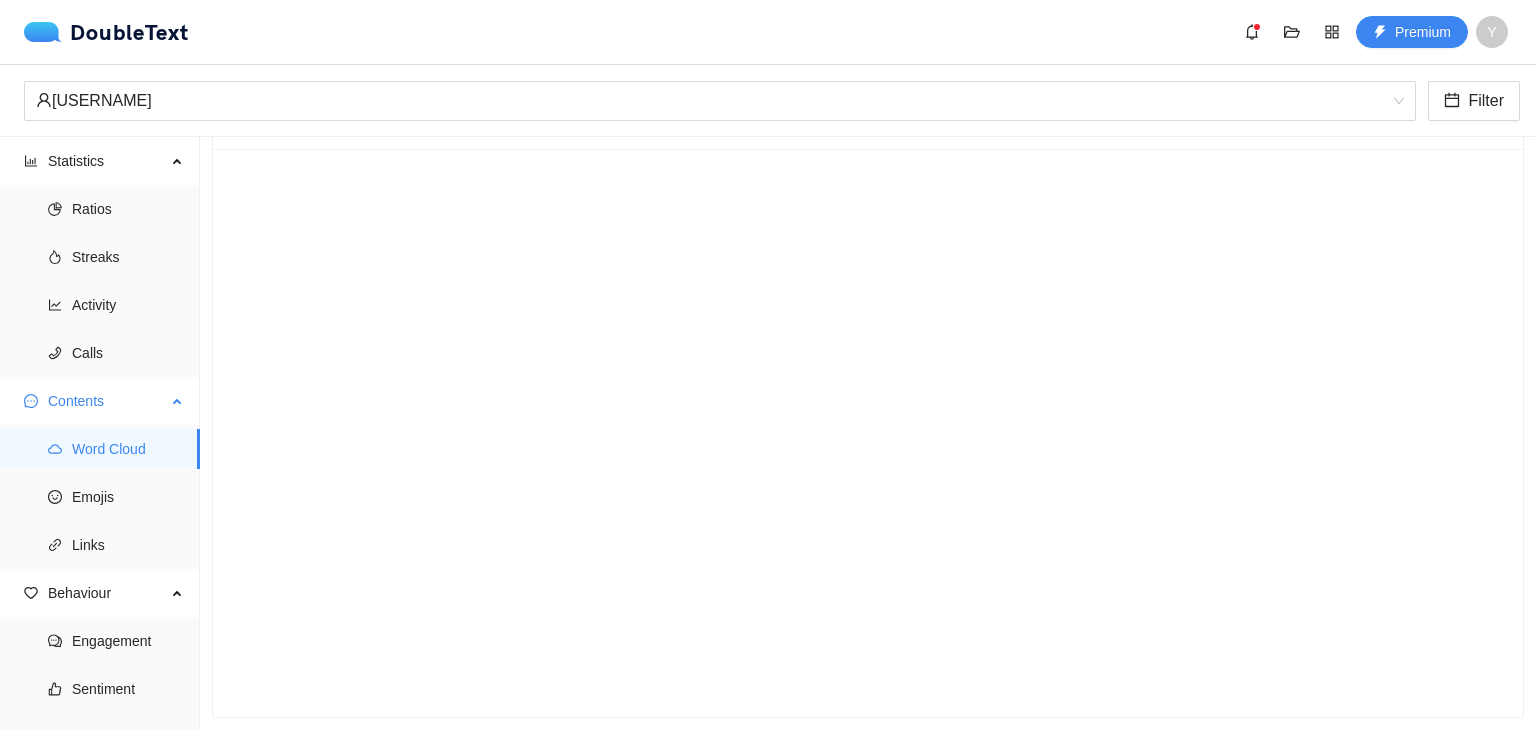 scroll, scrollTop: 80, scrollLeft: 0, axis: vertical 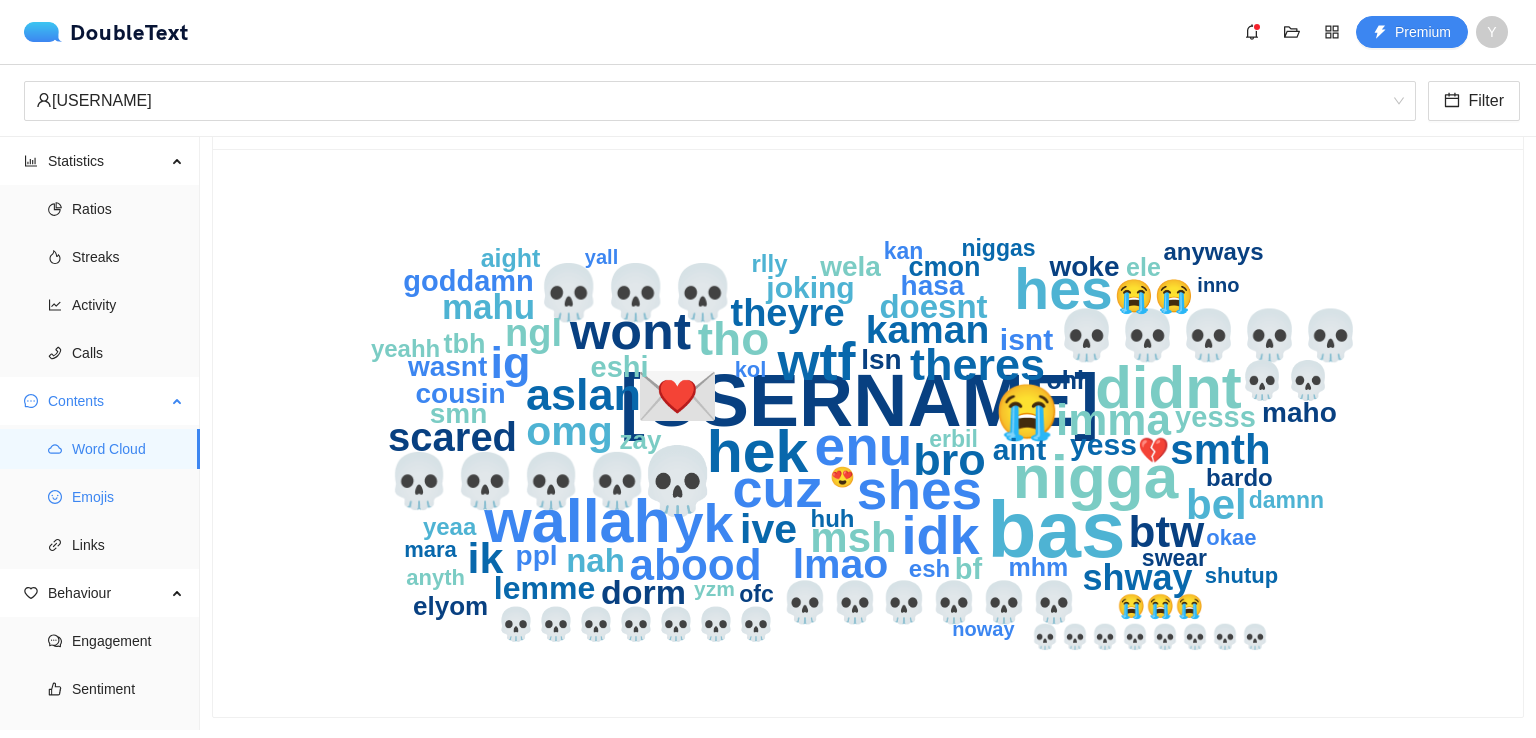 click on "Emojis" at bounding box center [128, 497] 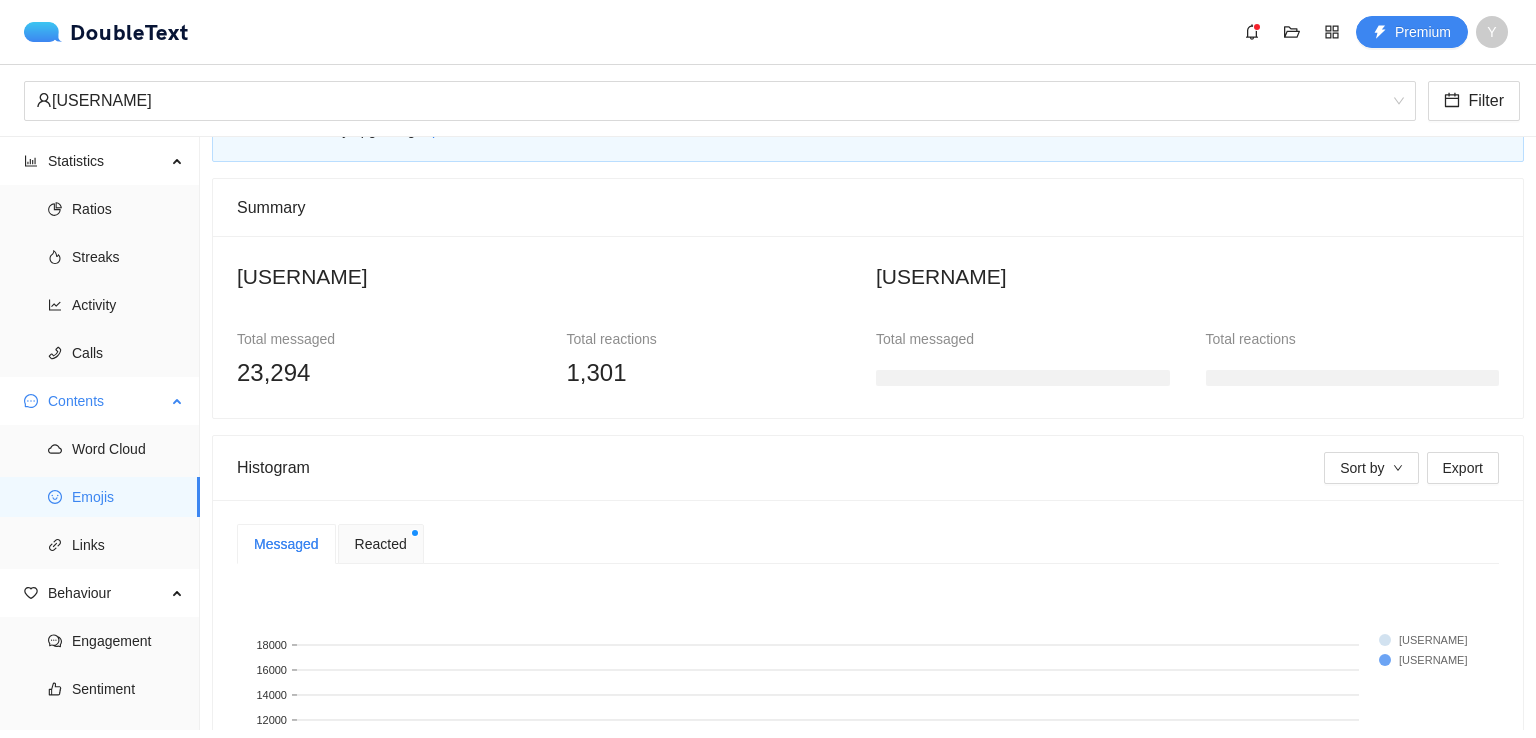 scroll, scrollTop: 373, scrollLeft: 0, axis: vertical 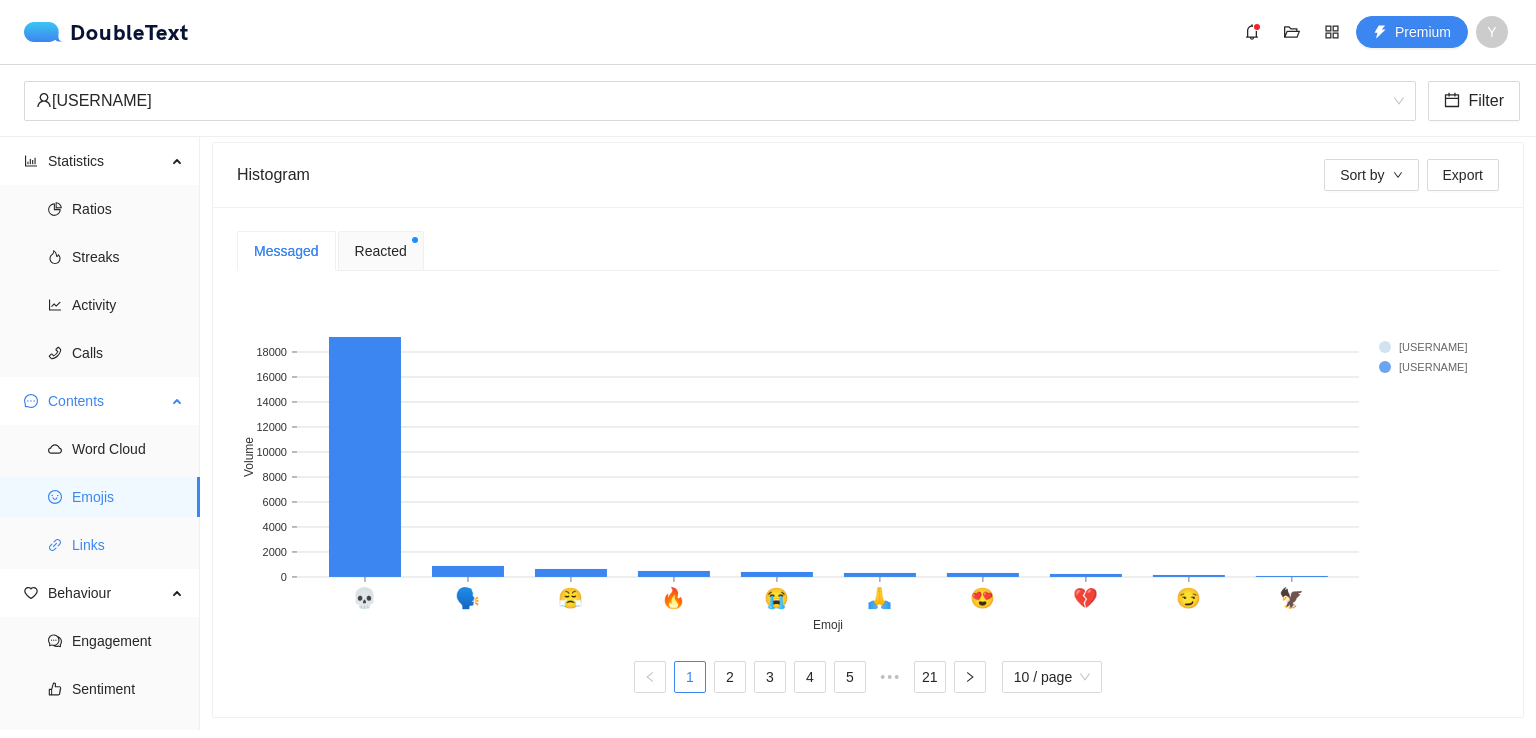 click on "Links" at bounding box center [128, 545] 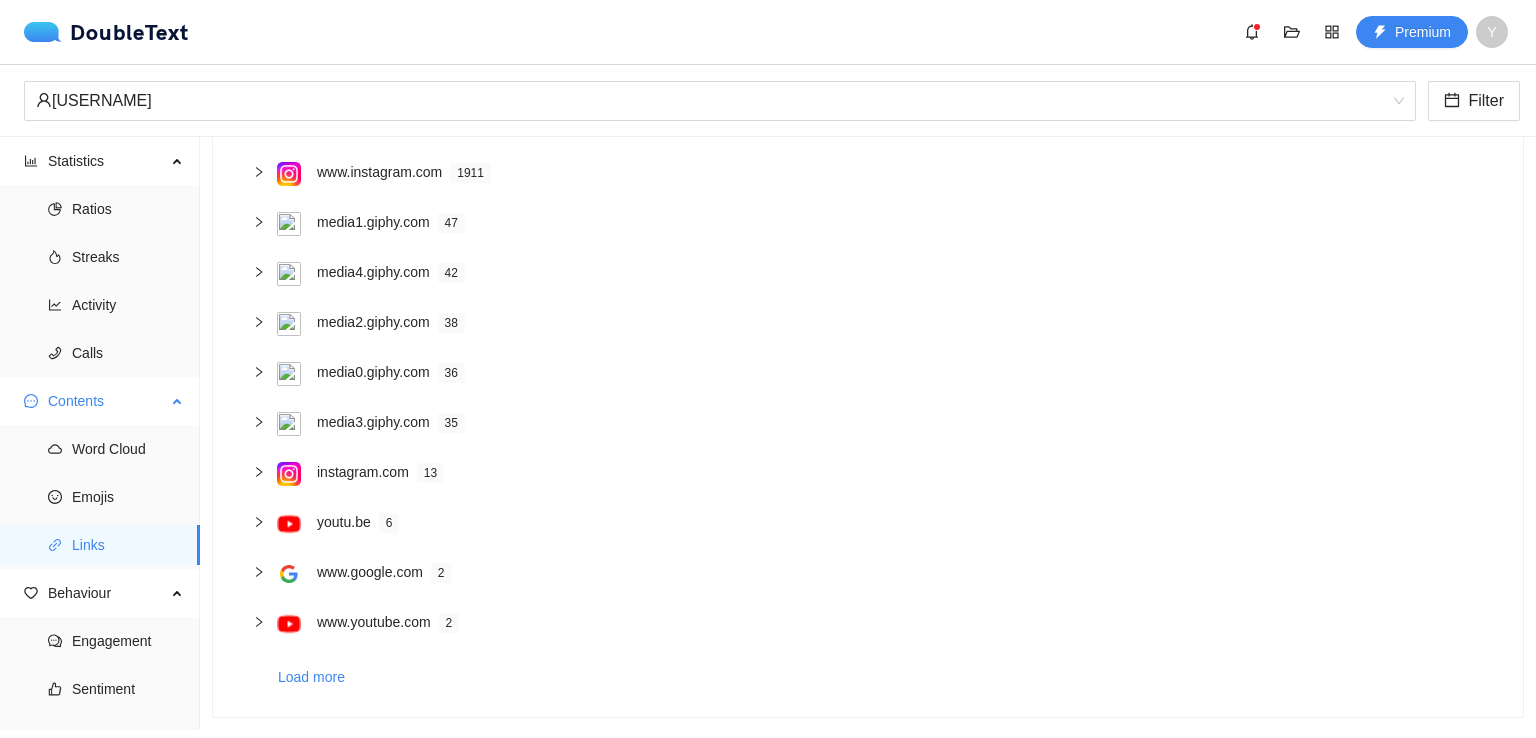 scroll, scrollTop: 209, scrollLeft: 0, axis: vertical 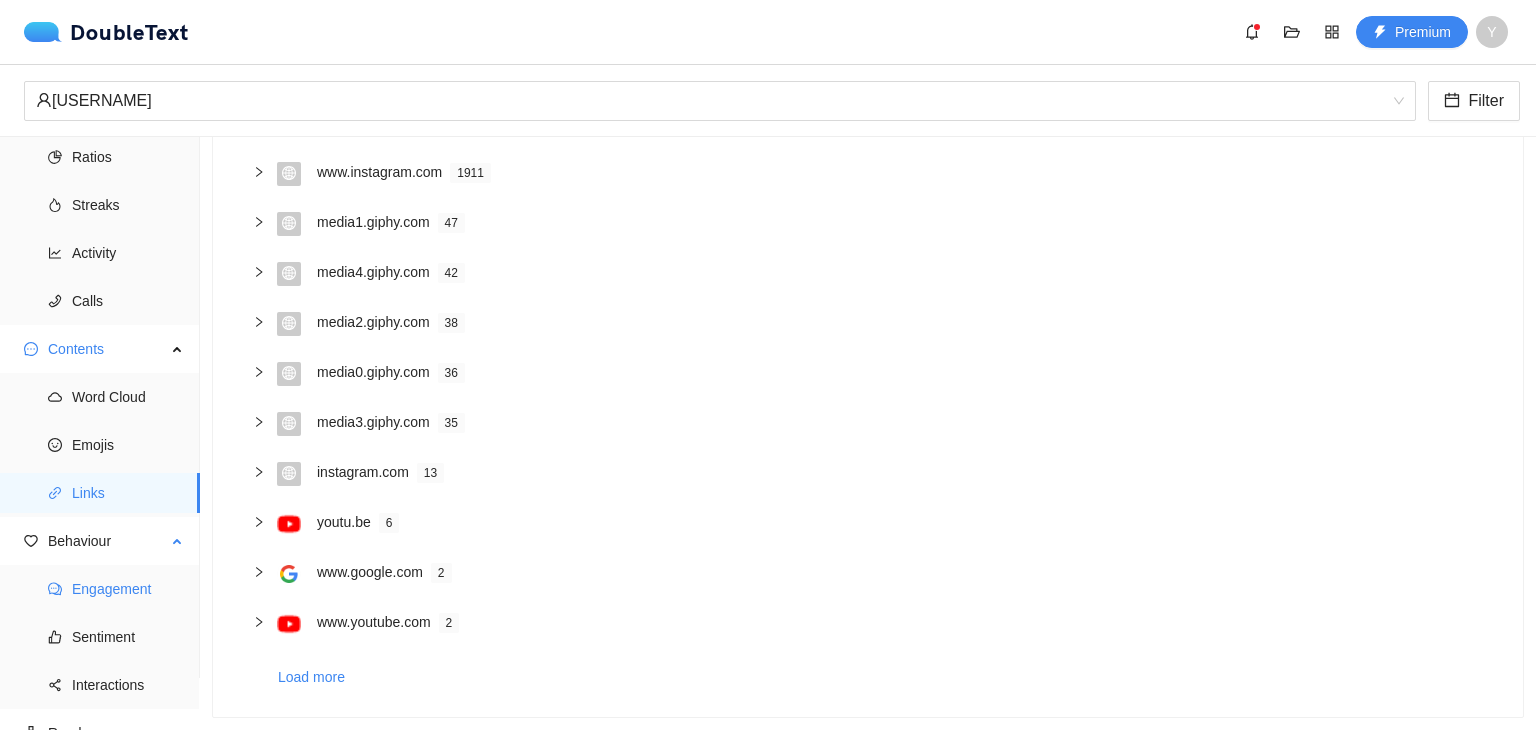 click on "Engagement" at bounding box center [128, 589] 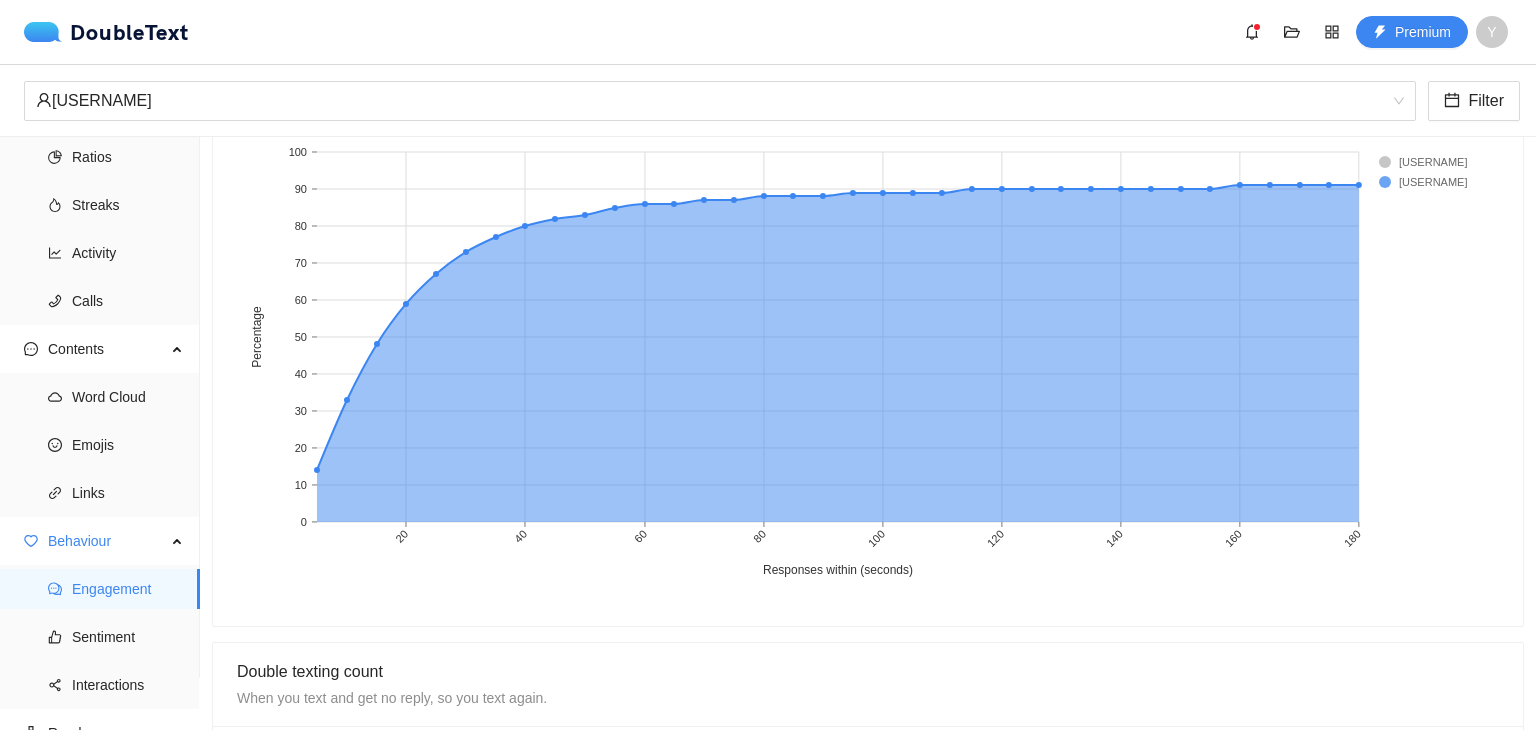 scroll, scrollTop: 988, scrollLeft: 0, axis: vertical 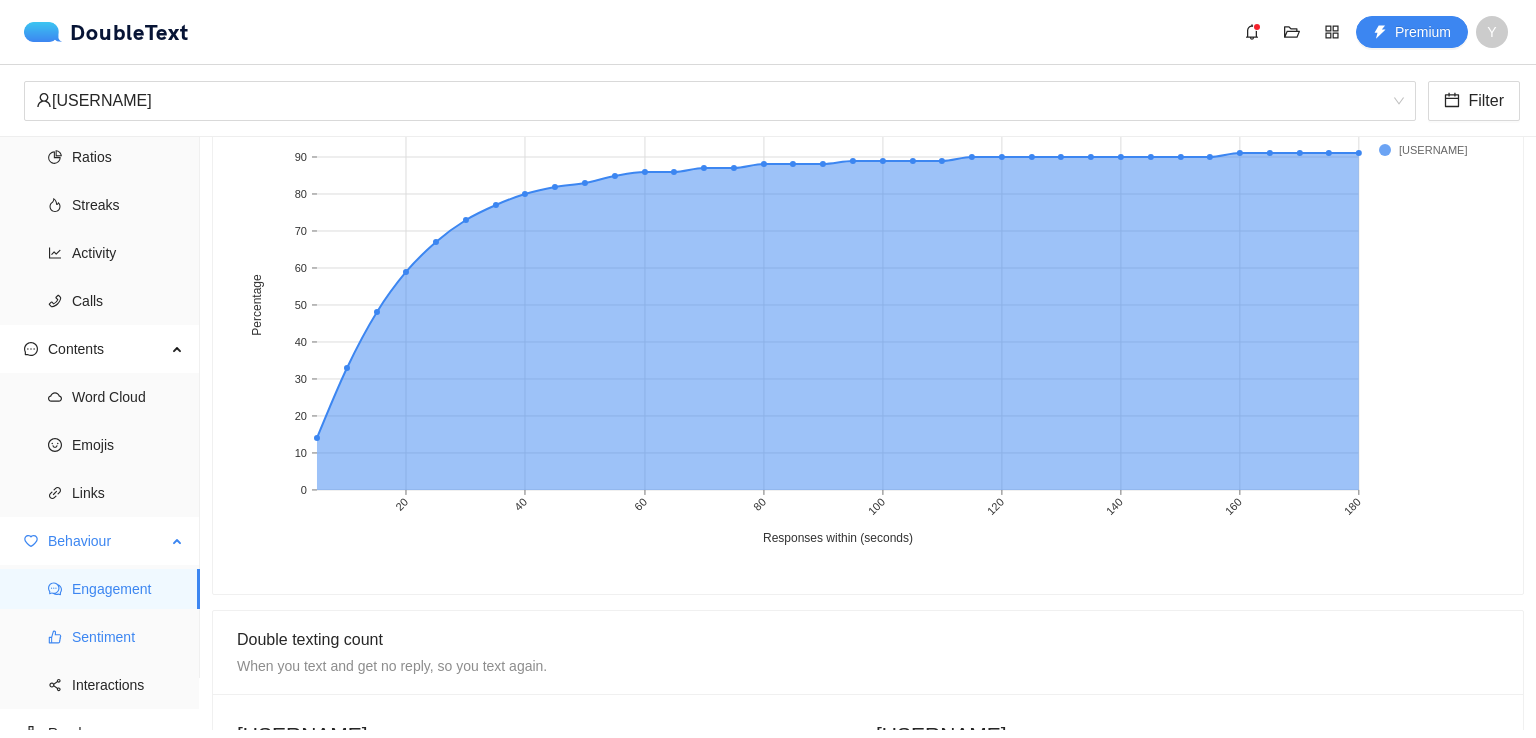 click on "Sentiment" at bounding box center [128, 637] 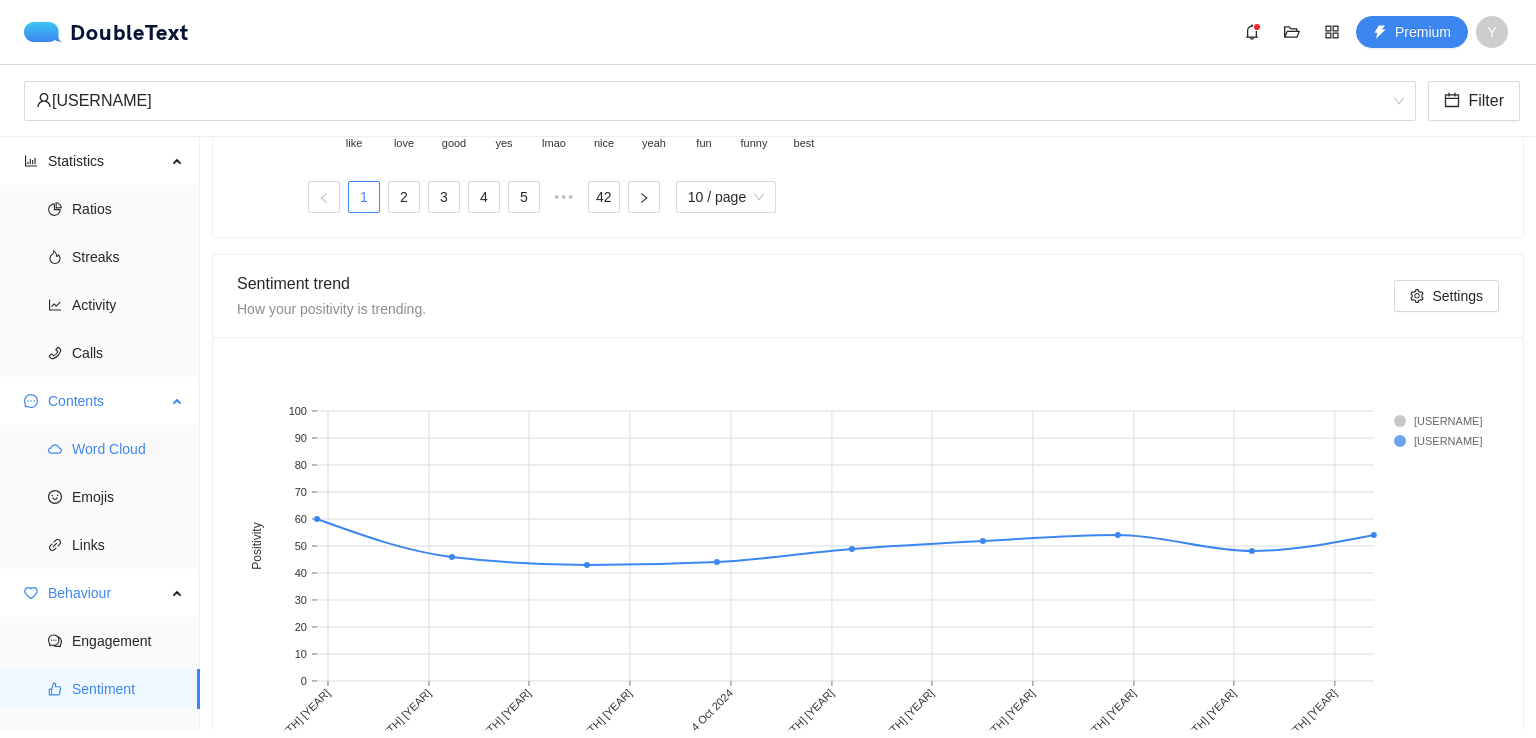 scroll, scrollTop: 75, scrollLeft: 0, axis: vertical 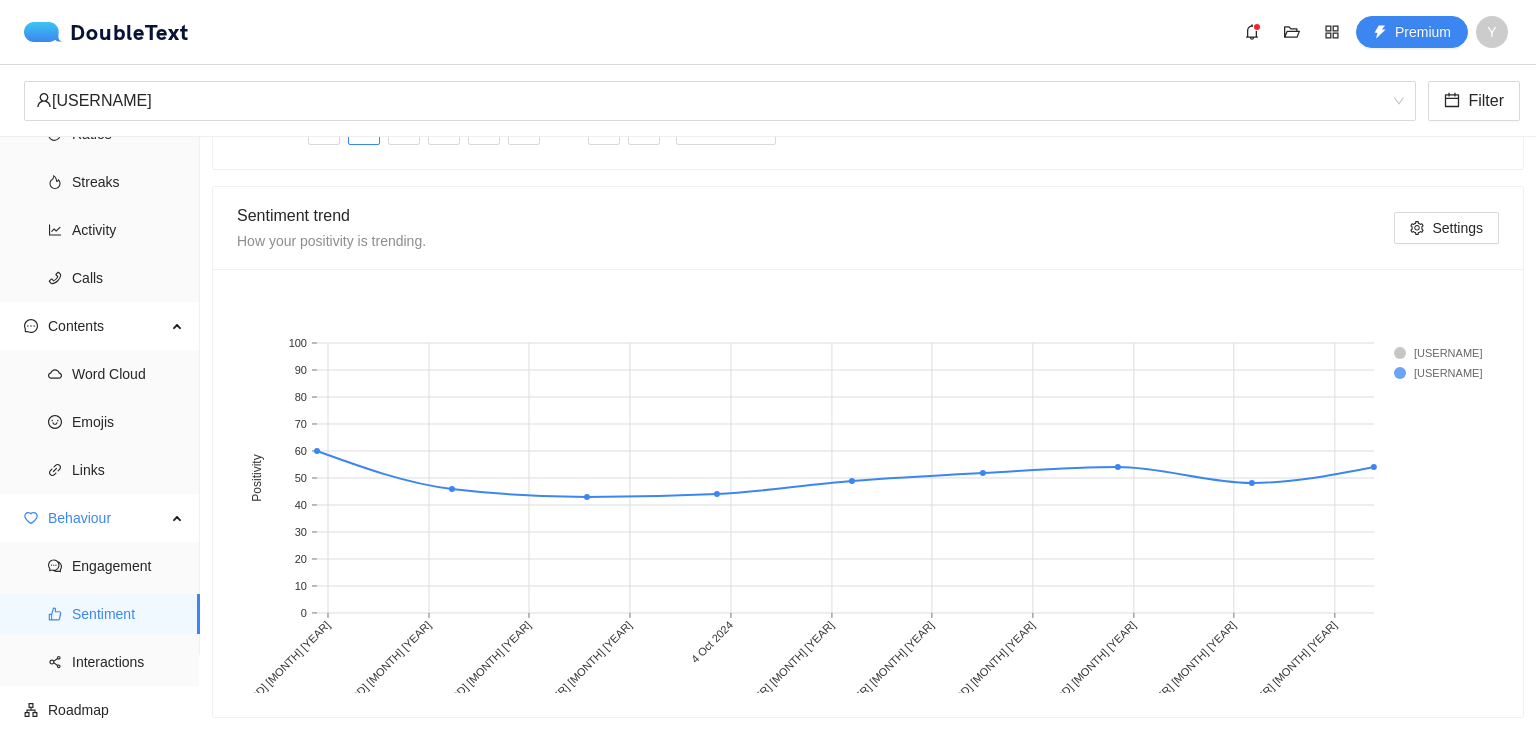 click at bounding box center (1434, 353) 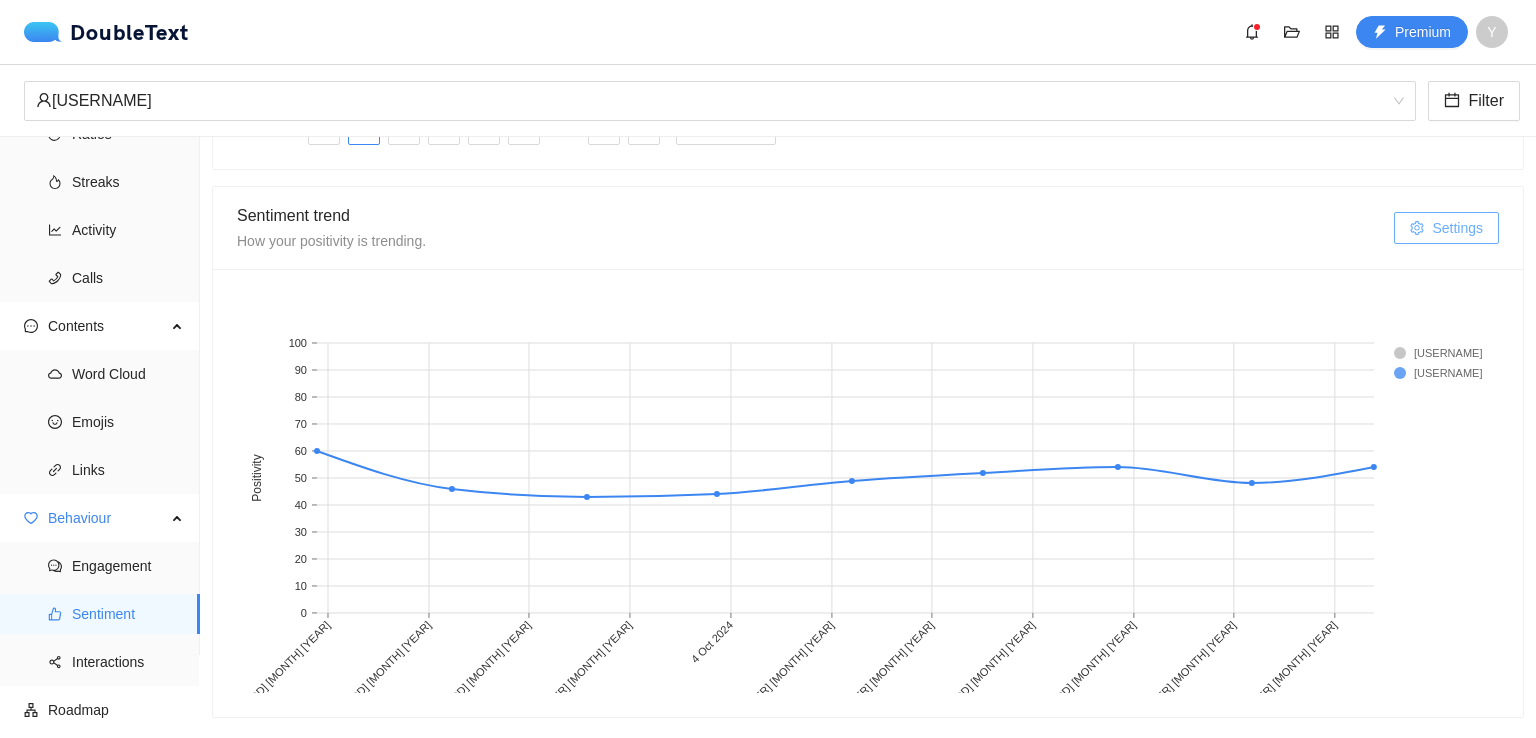 click on "Settings" at bounding box center [1446, 228] 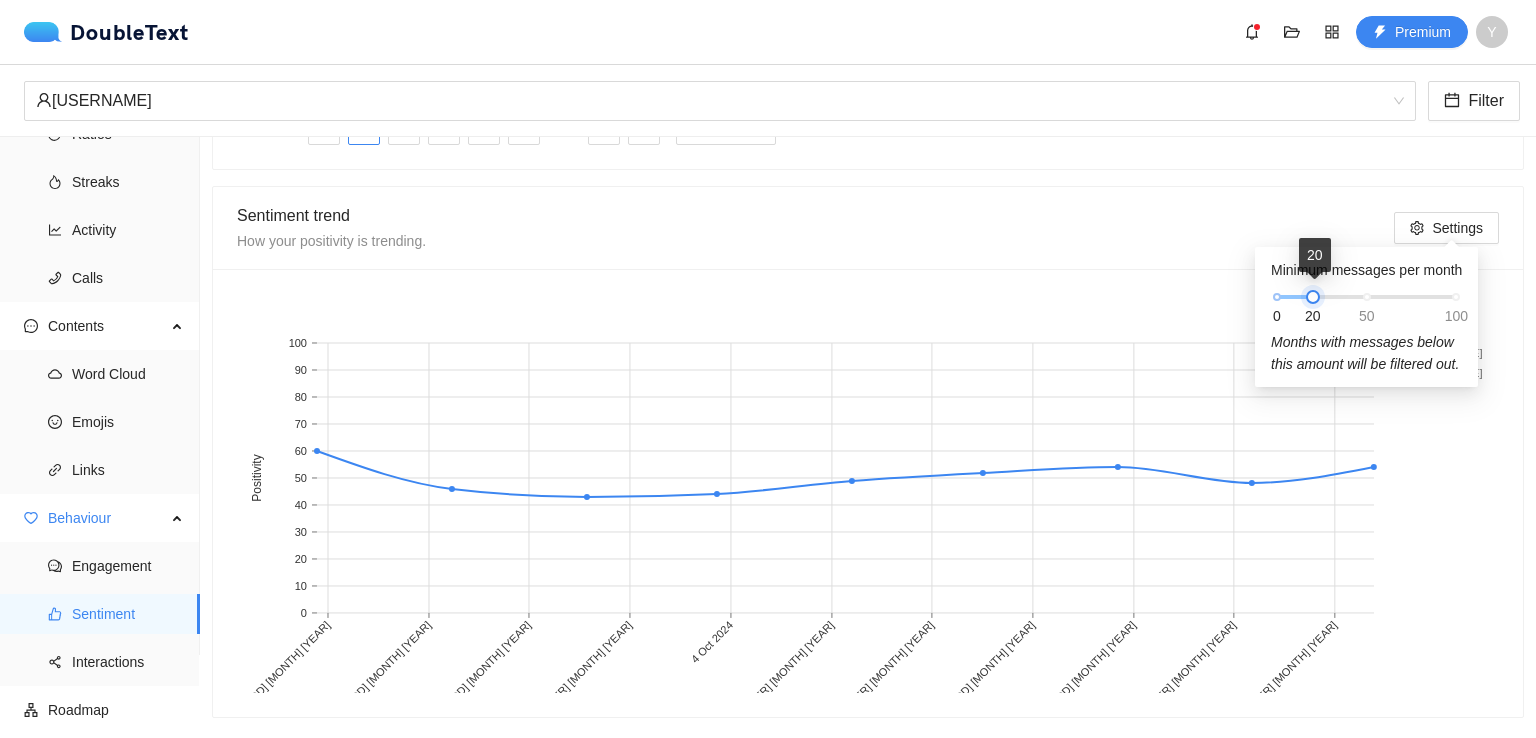 drag, startPoint x: 1315, startPoint y: 298, endPoint x: 1386, endPoint y: 302, distance: 71.11259 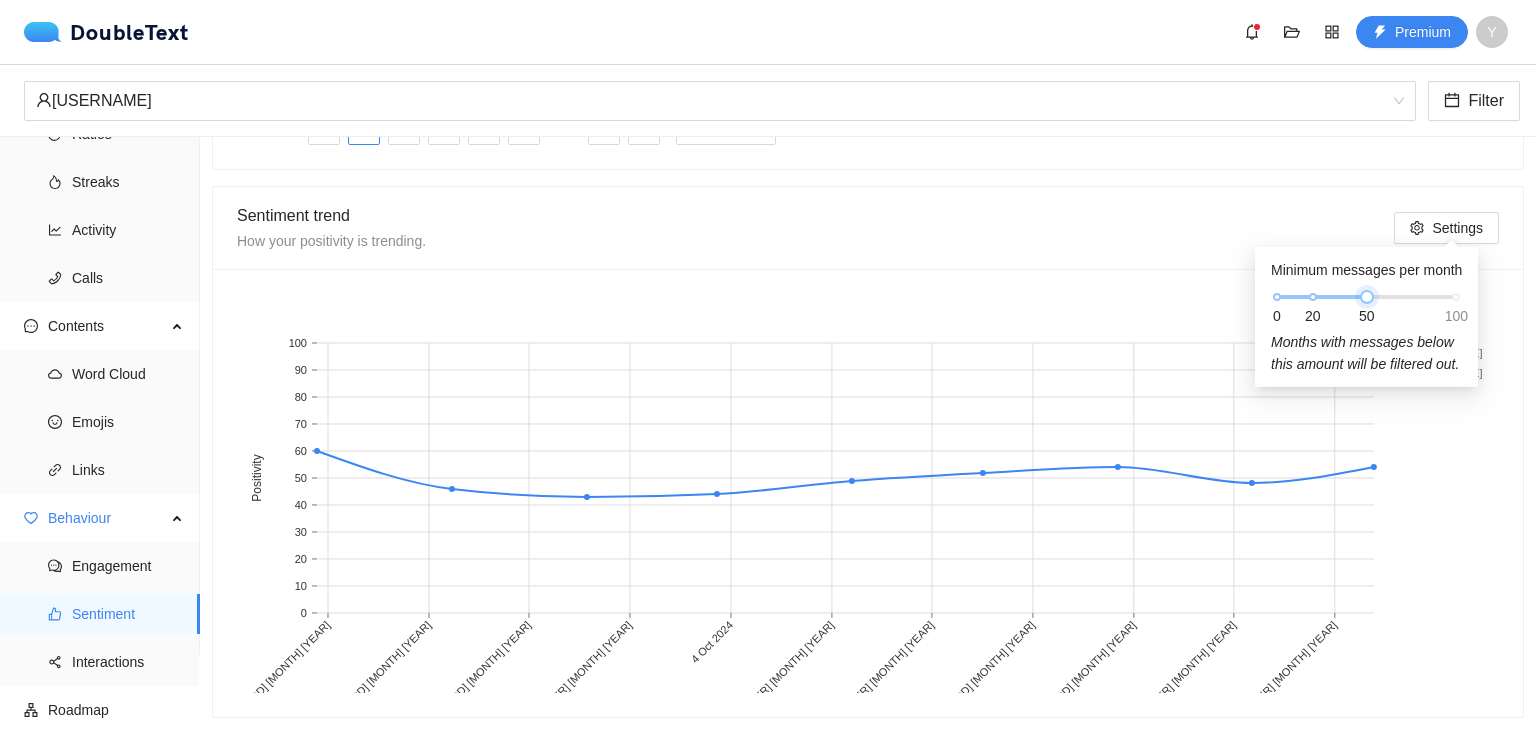 click on "0 20 50 100" at bounding box center [1366, 297] 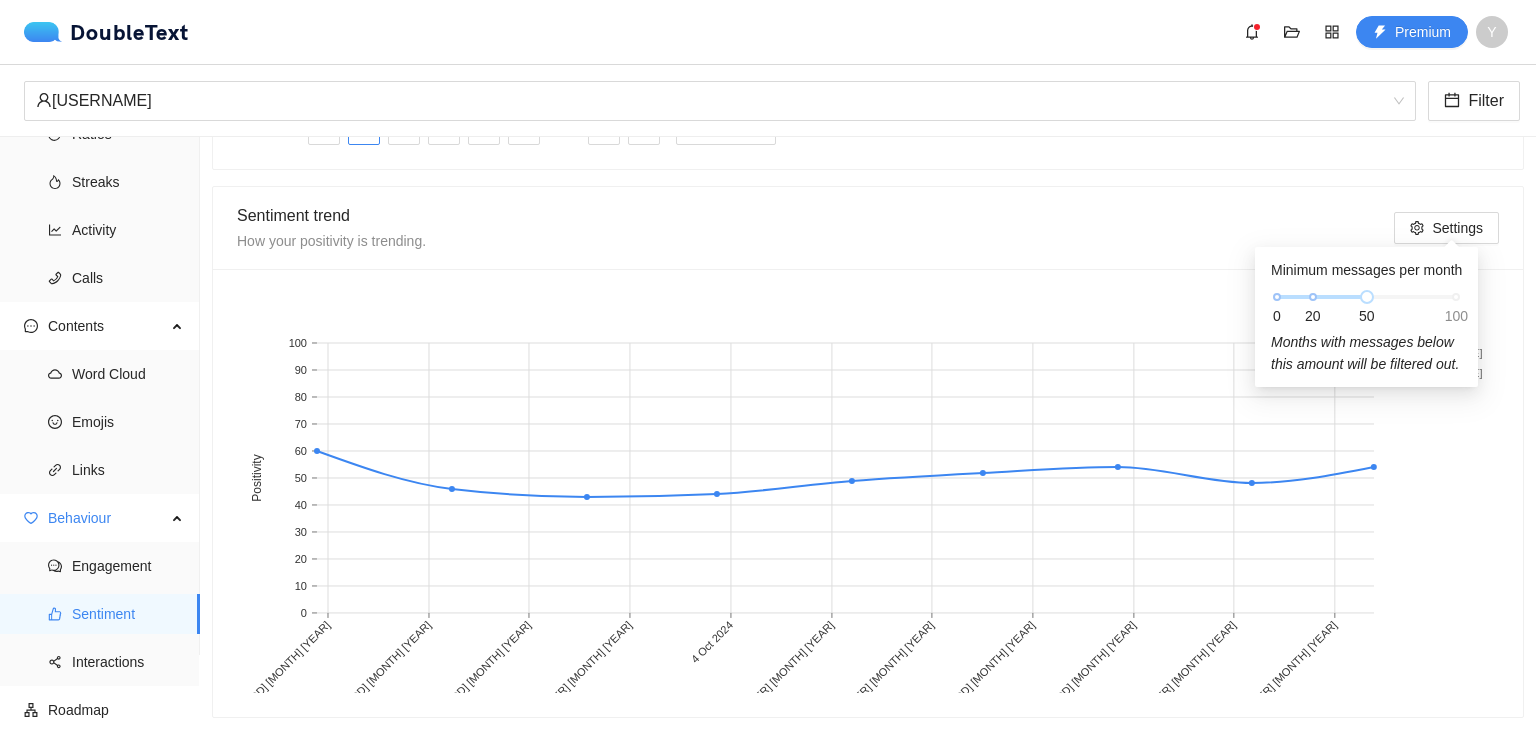 click on "Minimum messages per month 0 20 50 100 Months with messages below this amount will be filtered out." at bounding box center (1366, 317) 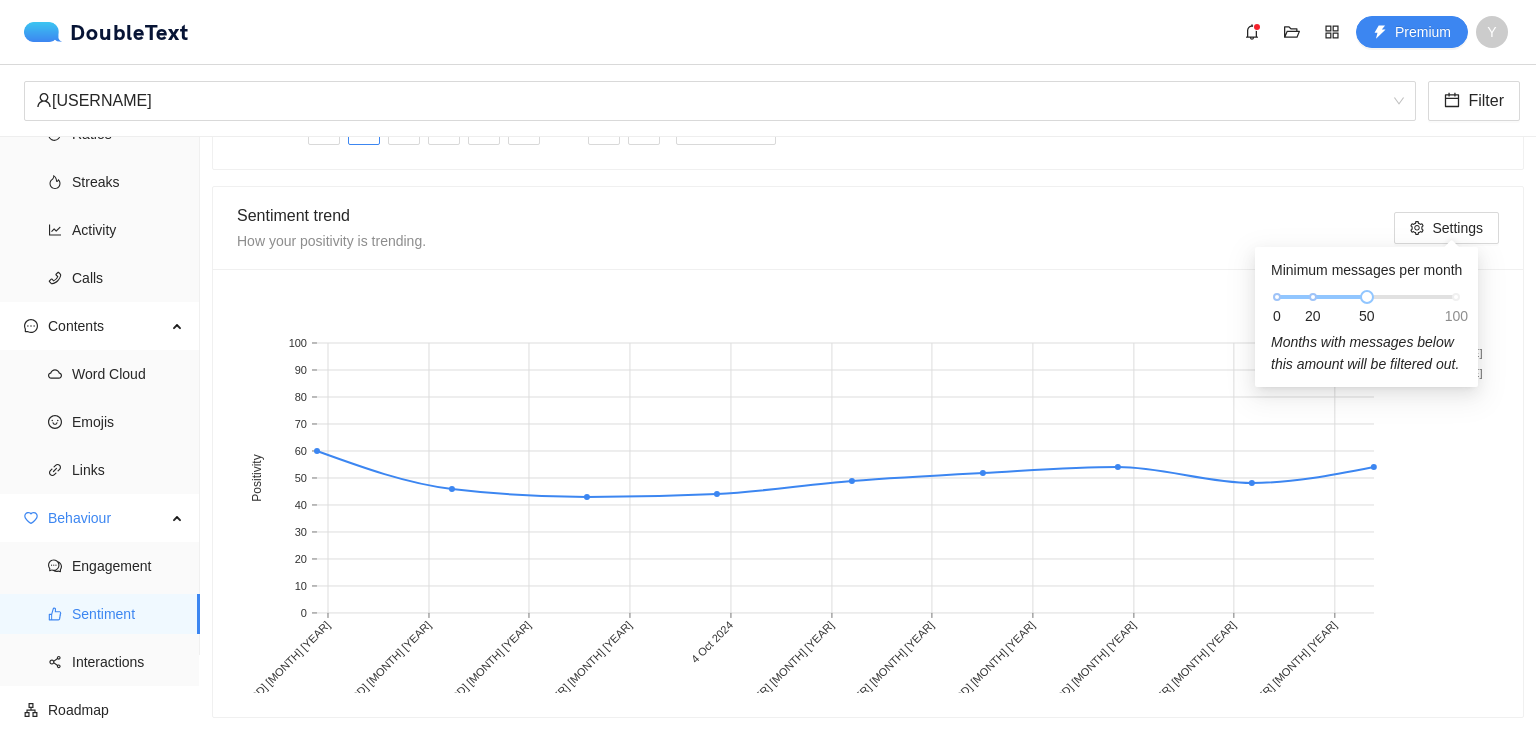 click on "0 20 50 100" at bounding box center [1366, 297] 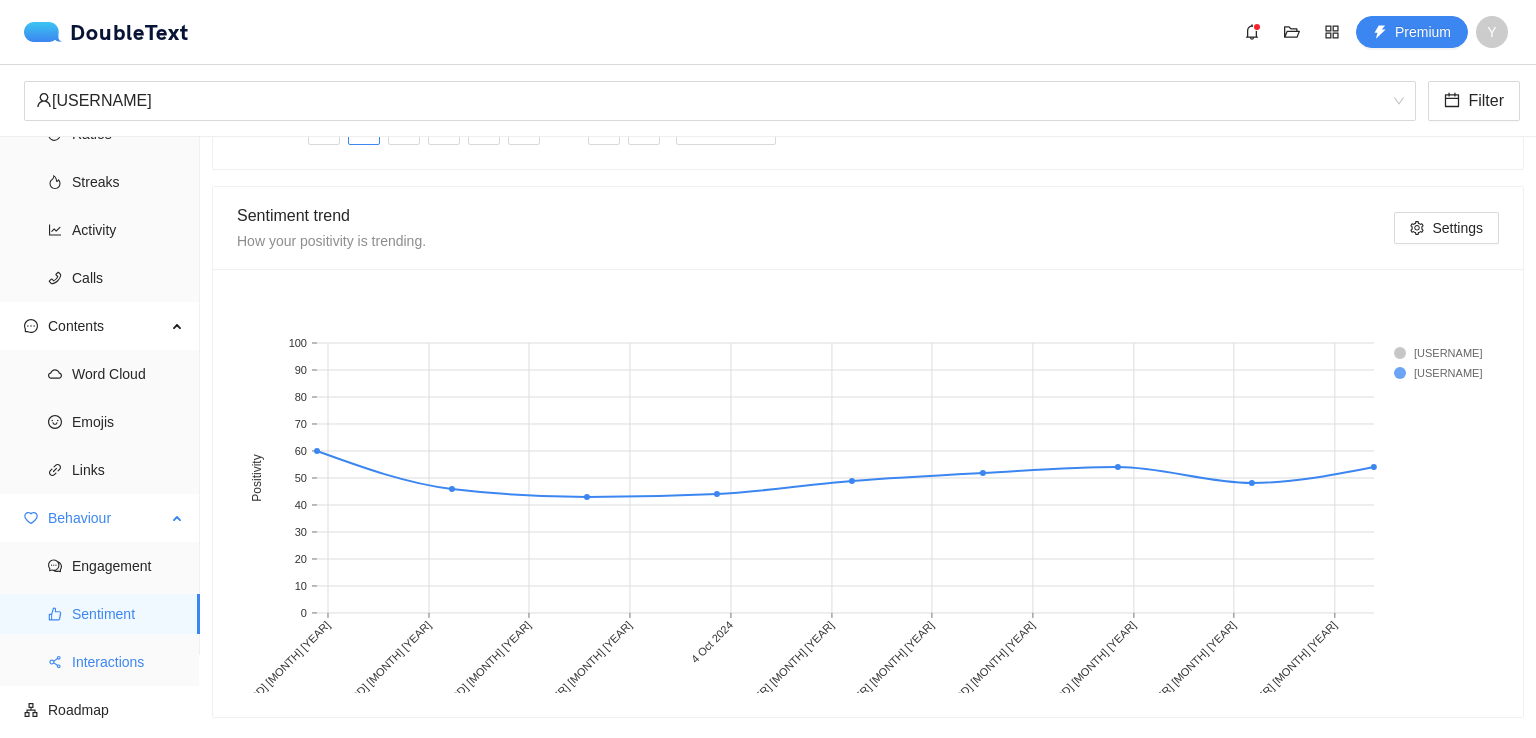 click on "Interactions" at bounding box center (128, 662) 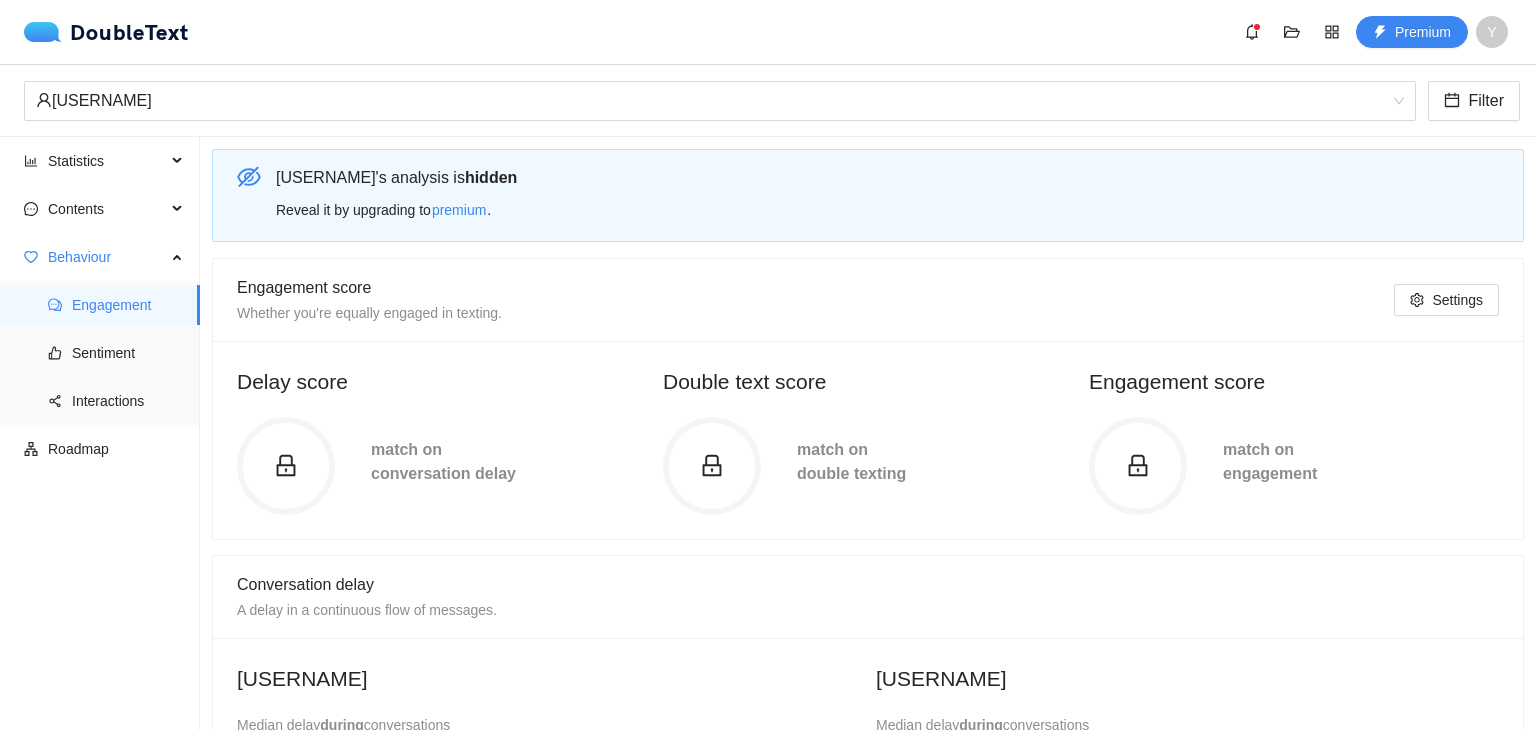 scroll, scrollTop: 0, scrollLeft: 0, axis: both 